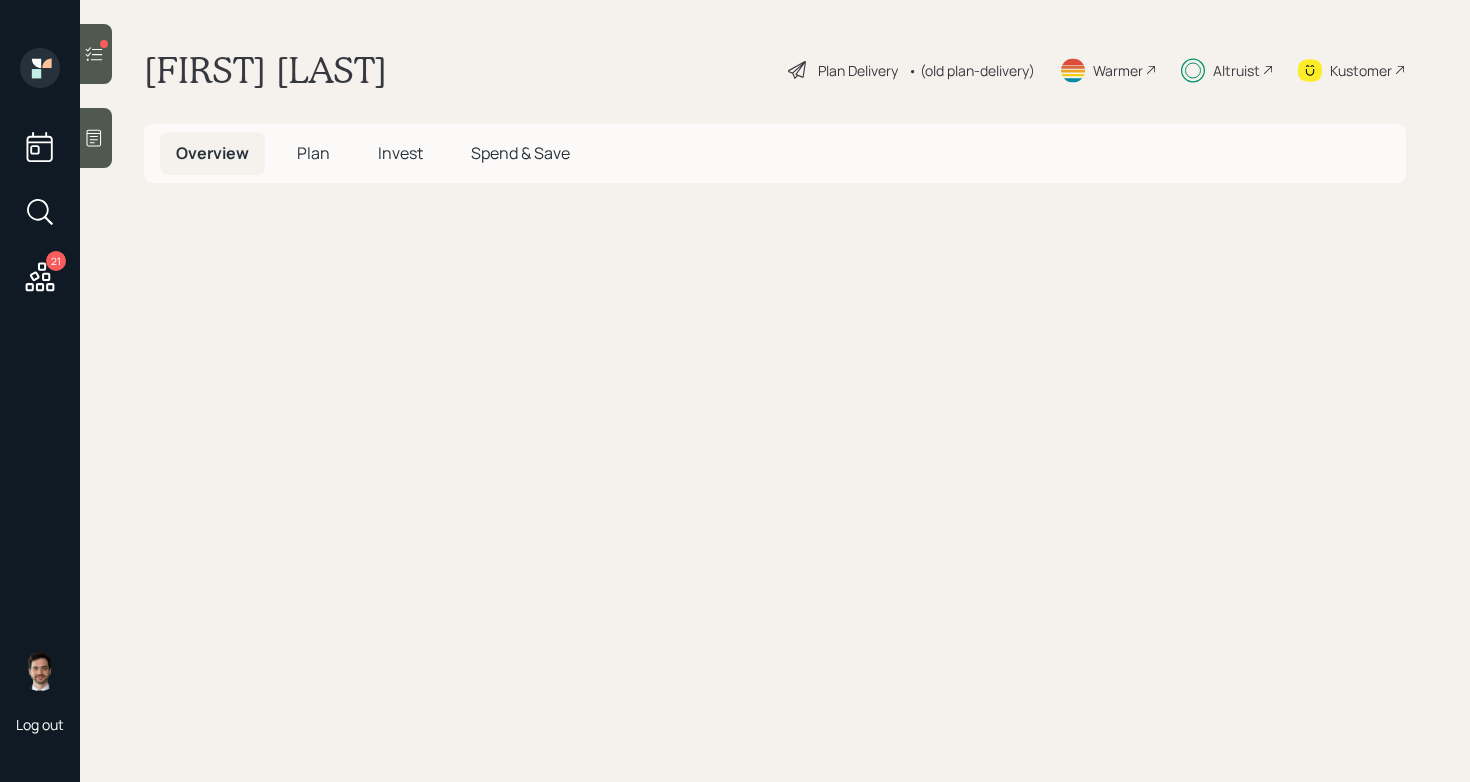 scroll, scrollTop: 0, scrollLeft: 0, axis: both 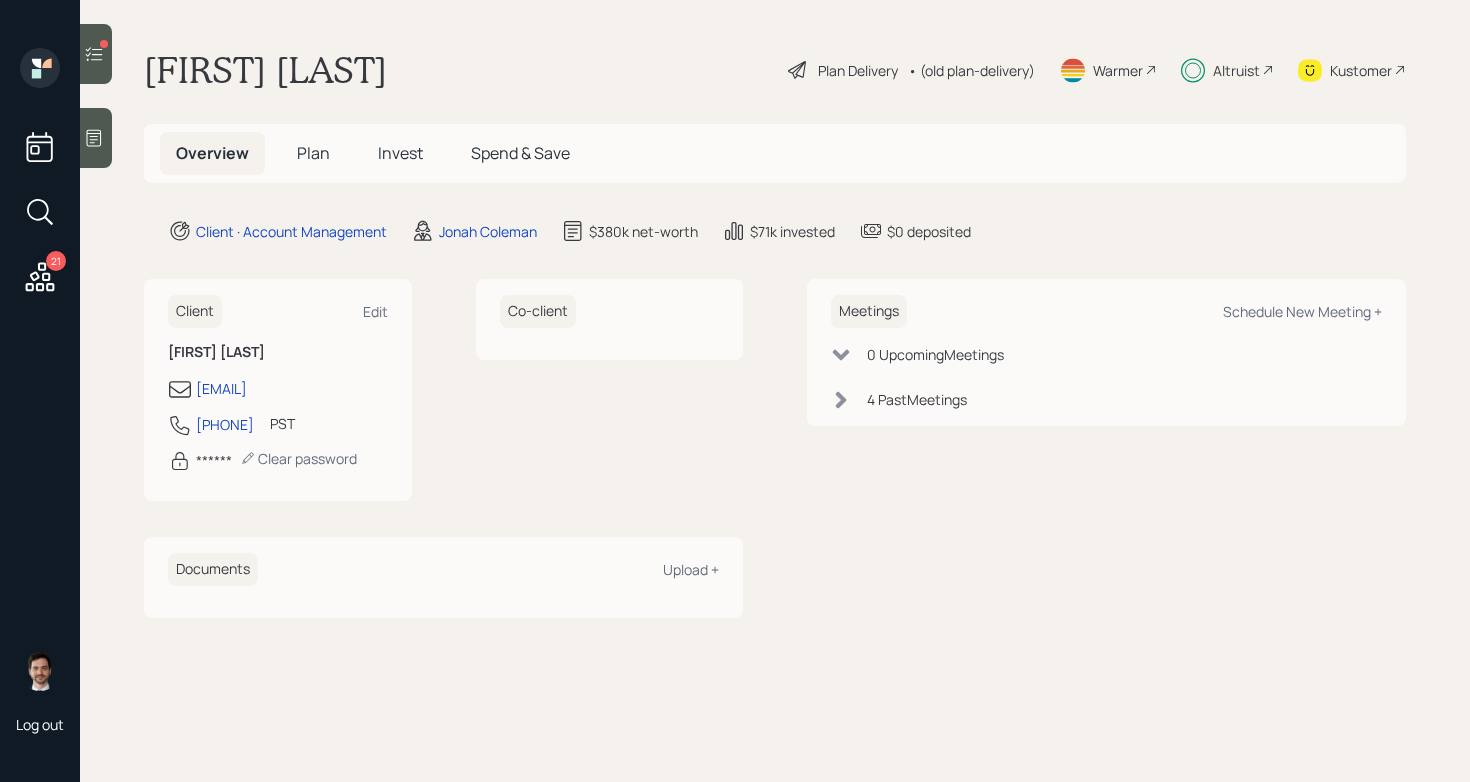 click 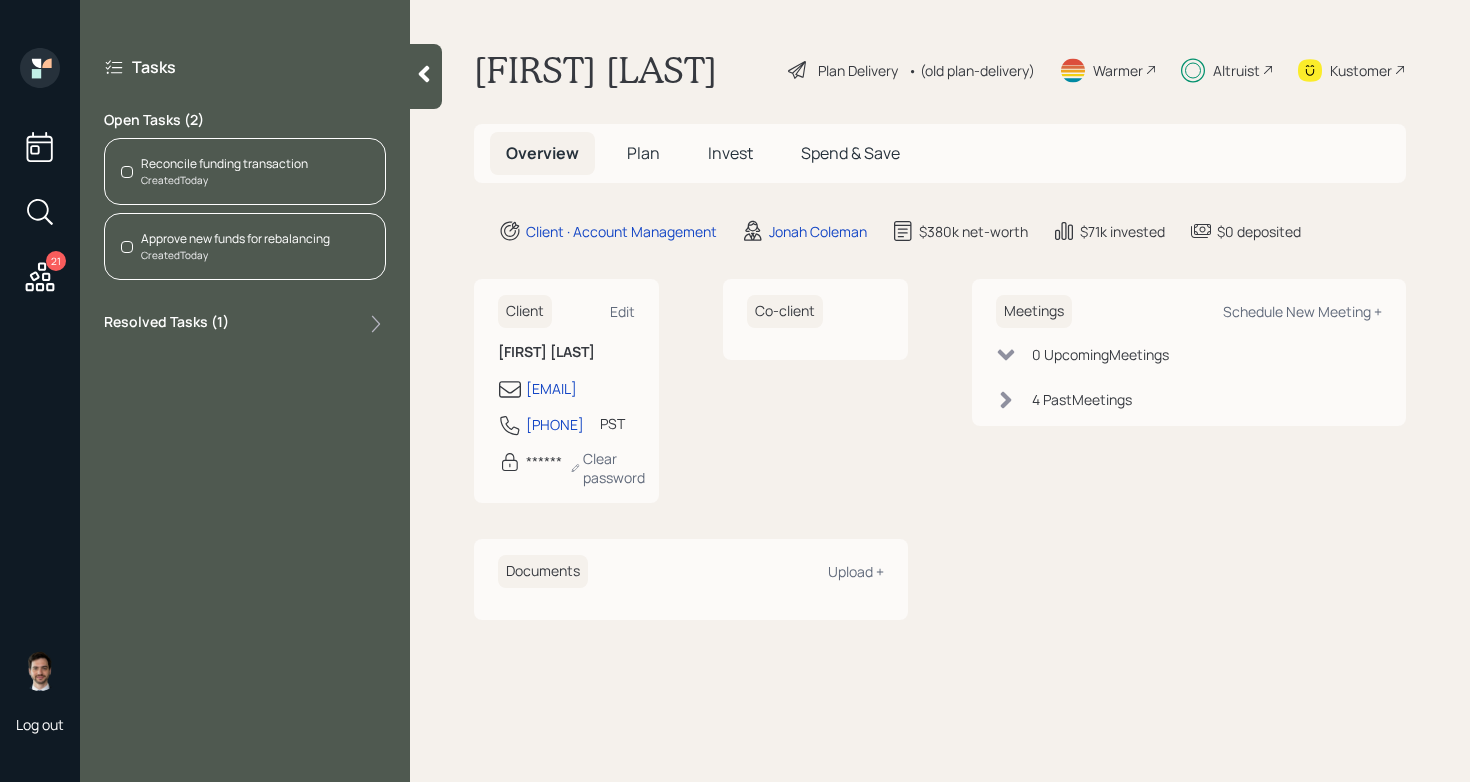 click on "Created  Today" at bounding box center (224, 180) 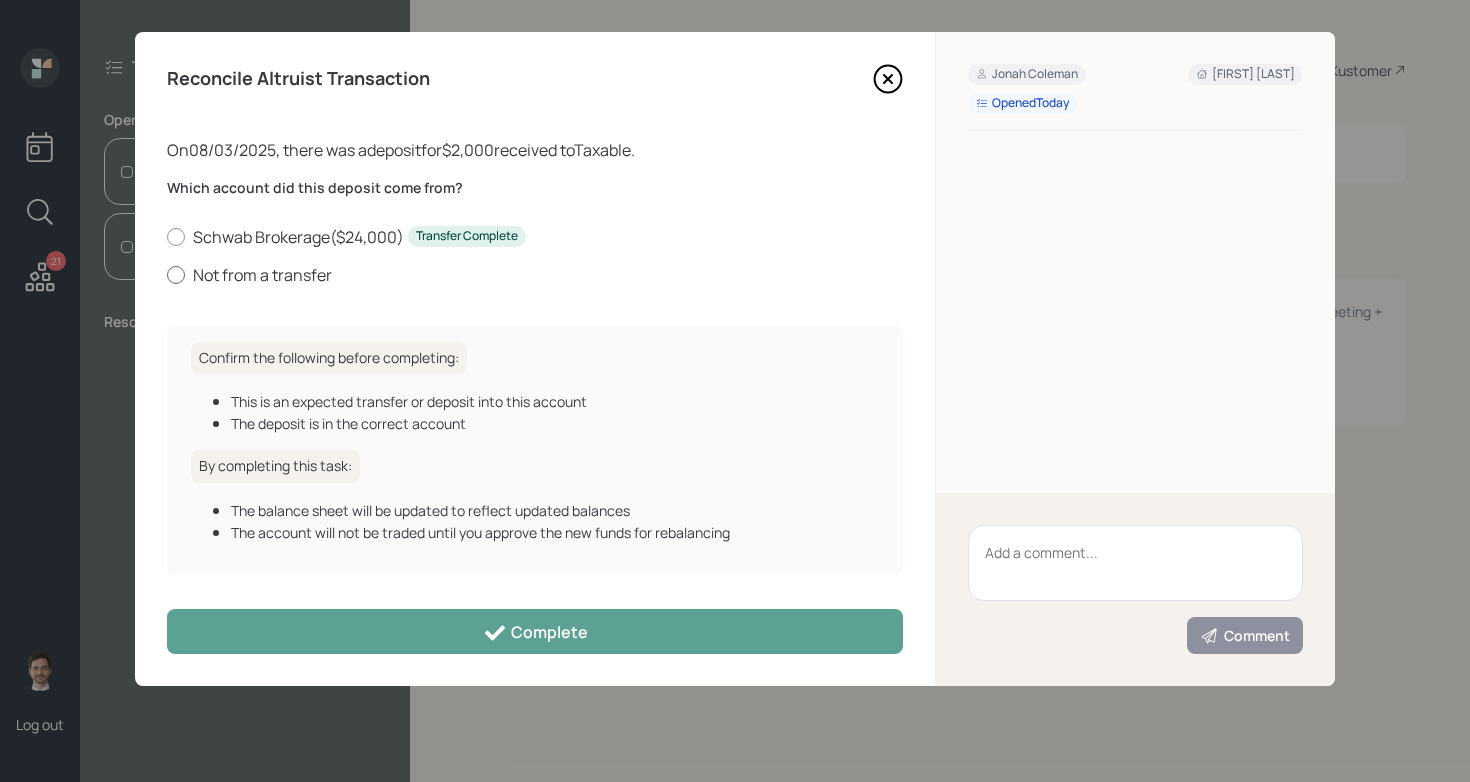 click on "Not from a transfer" at bounding box center (535, 275) 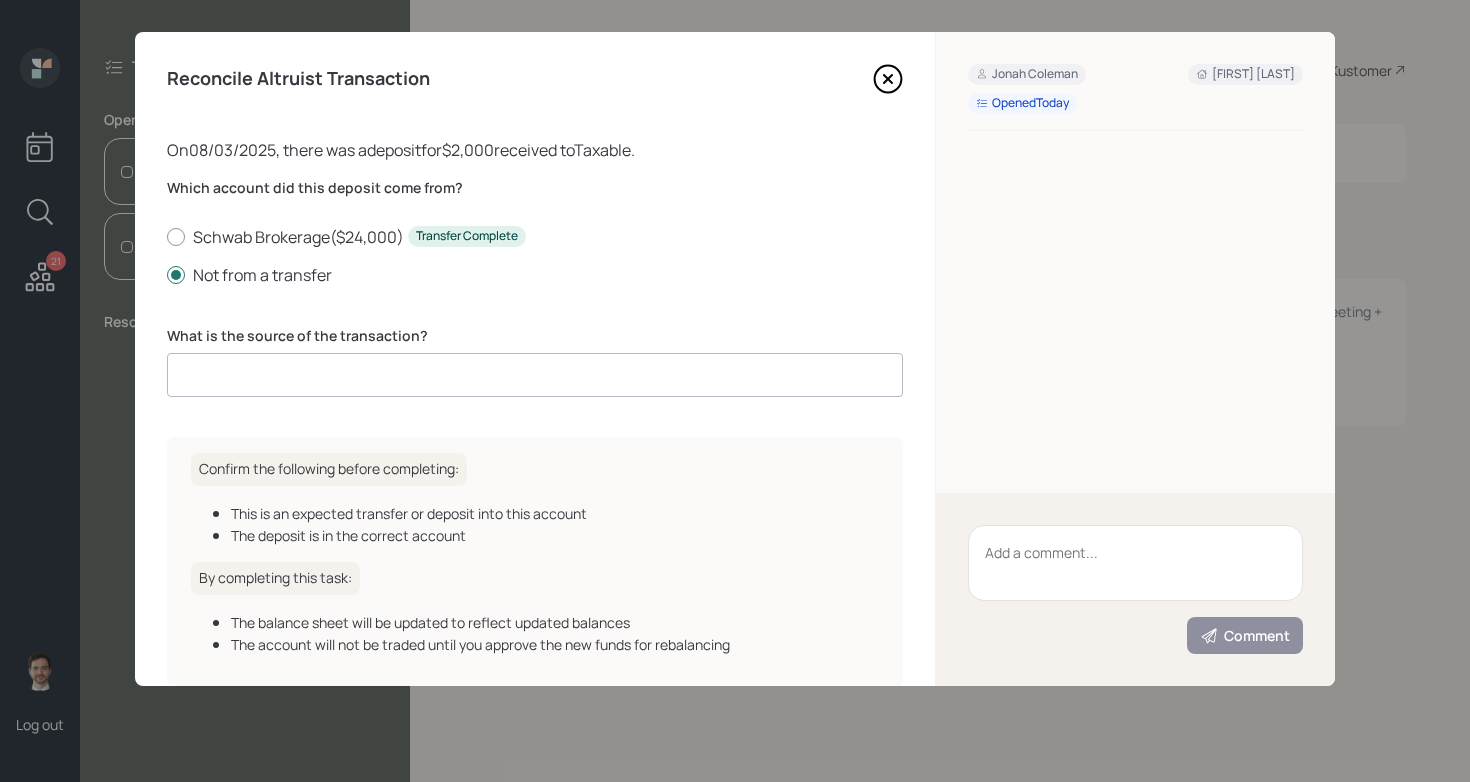 click at bounding box center [535, 375] 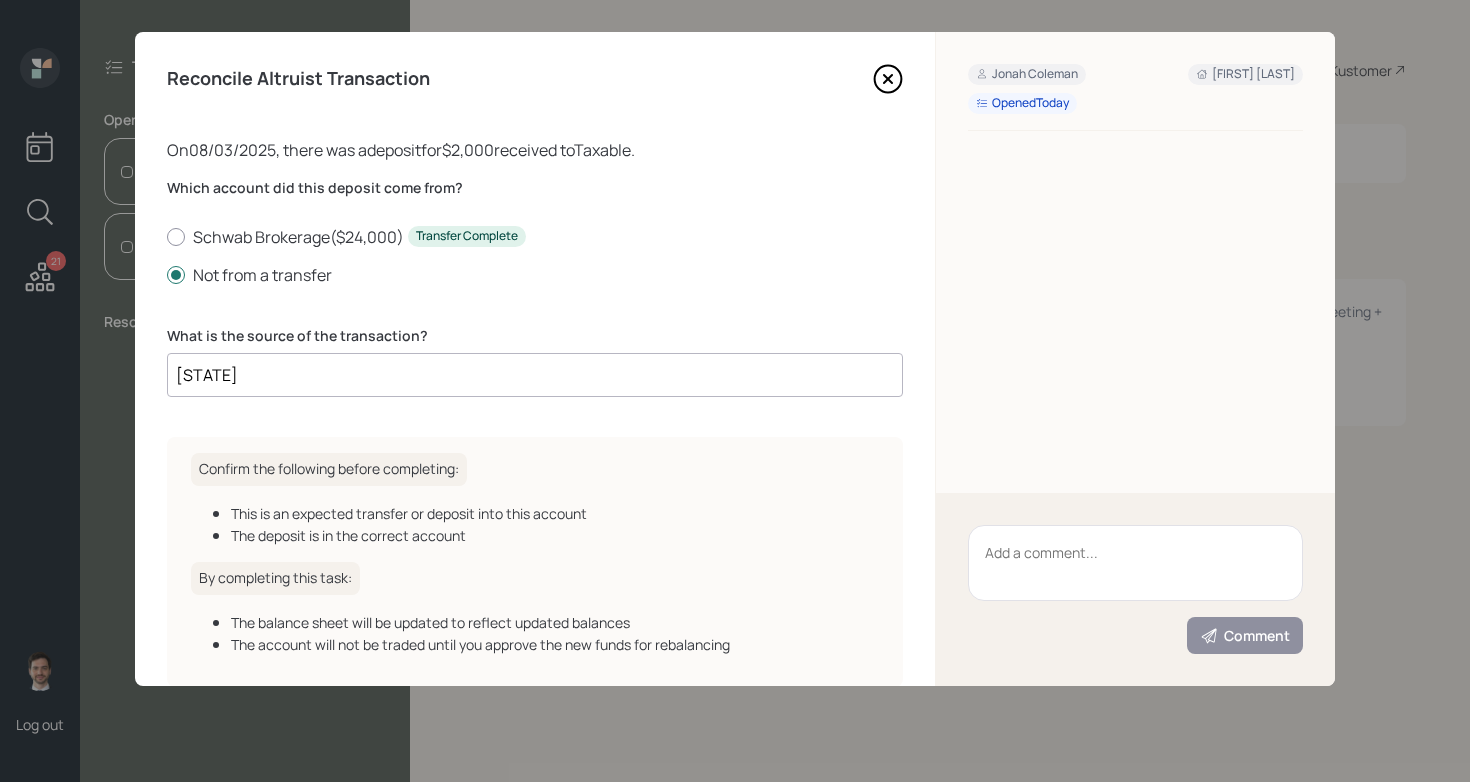 type on "DCA" 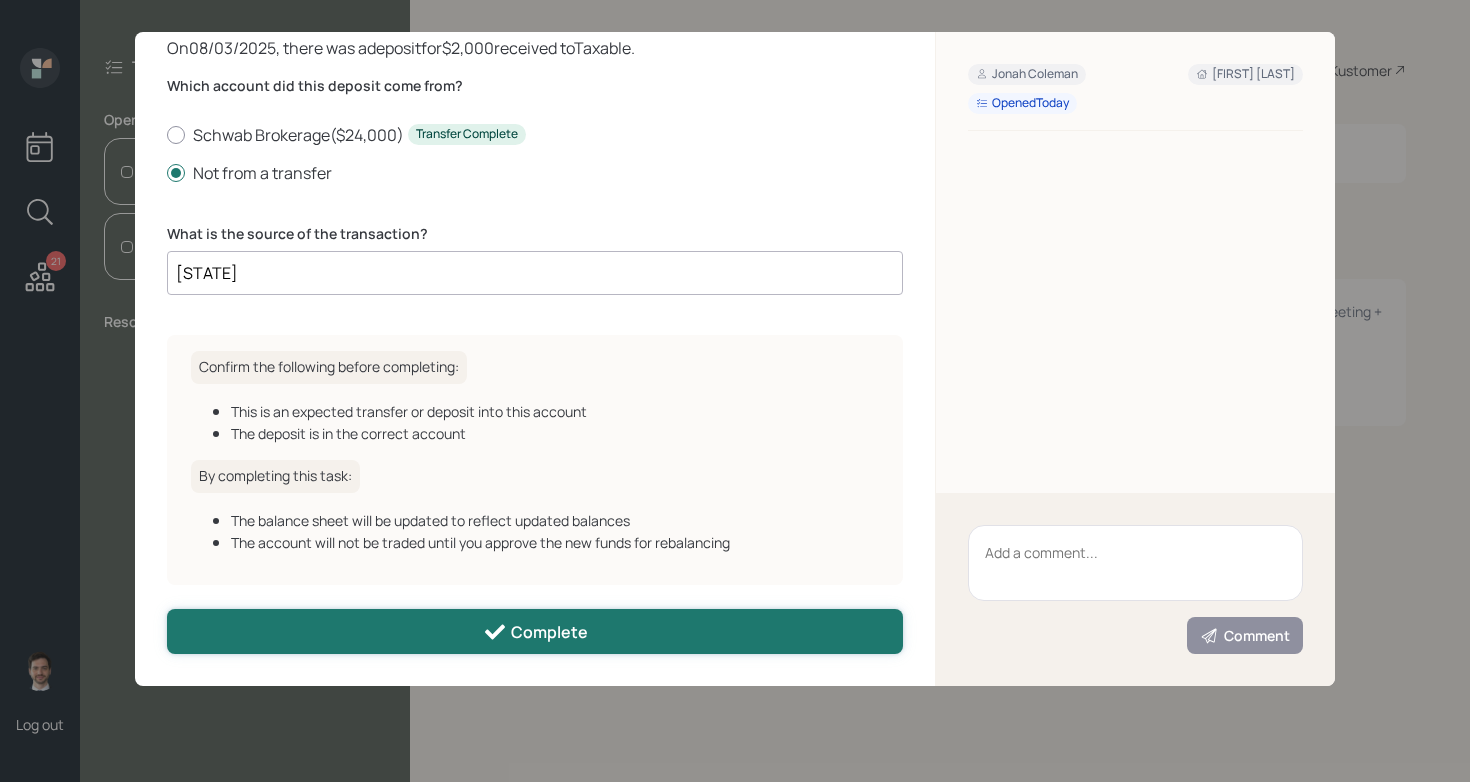 click on "Complete" at bounding box center (535, 631) 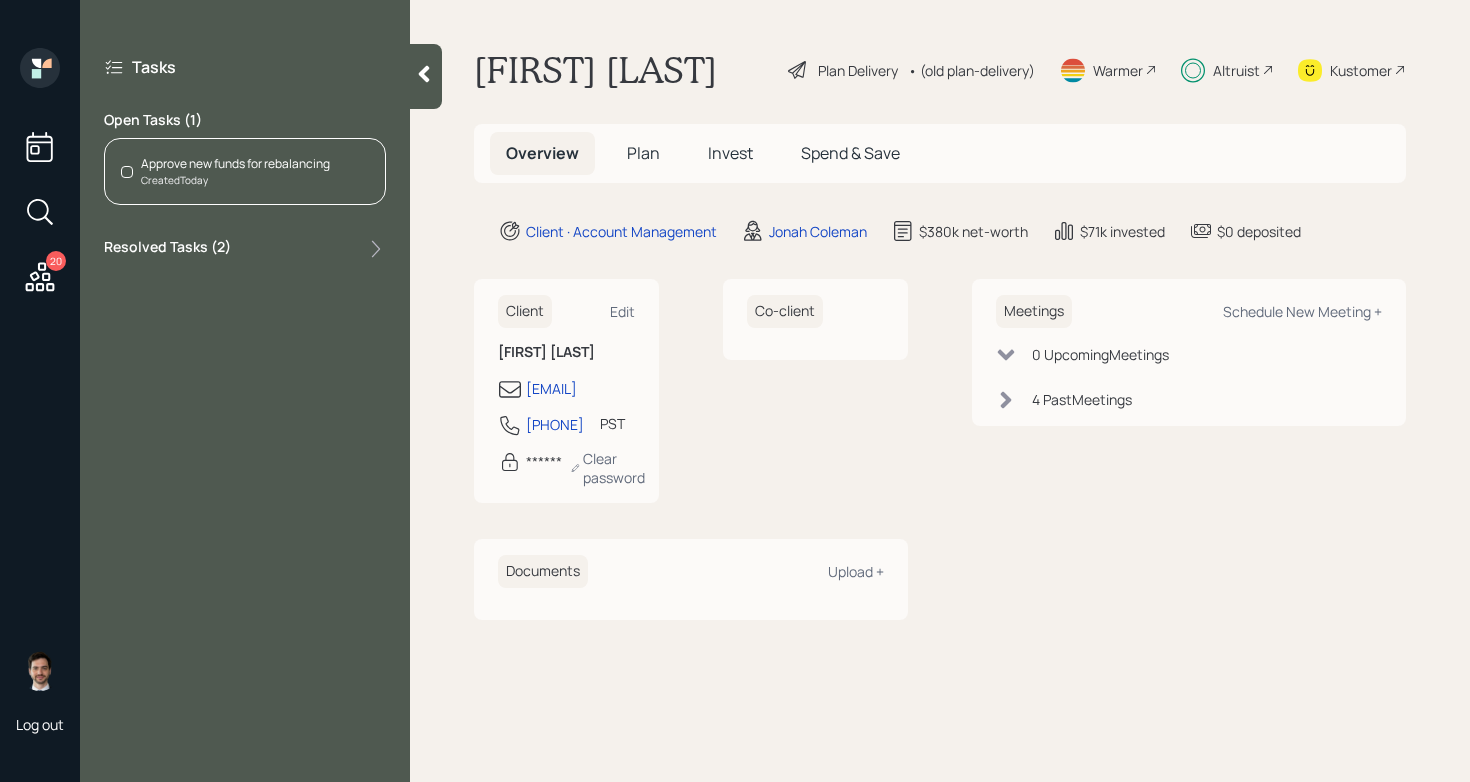 click on "Approve new funds for rebalancing" at bounding box center (235, 164) 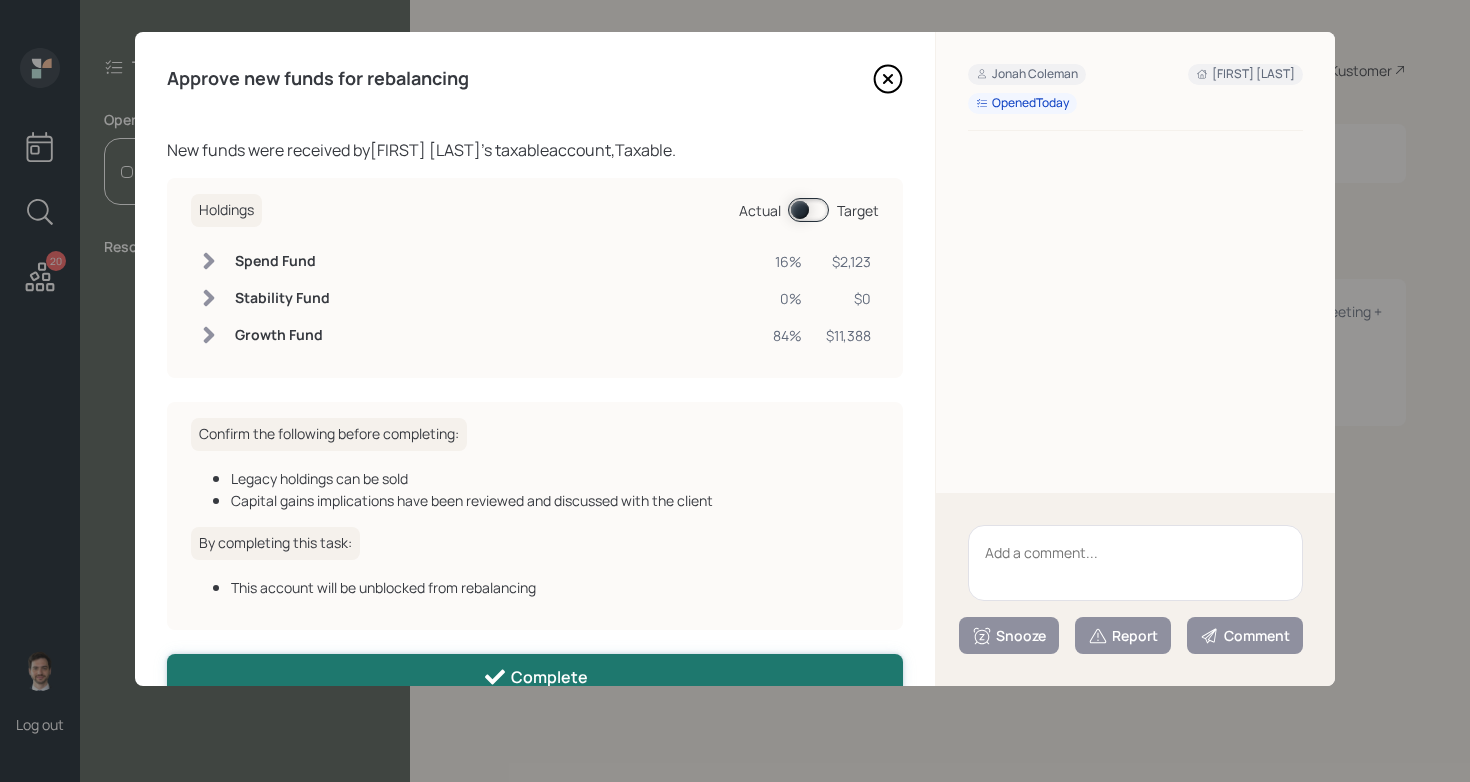 click on "Complete" at bounding box center [535, 676] 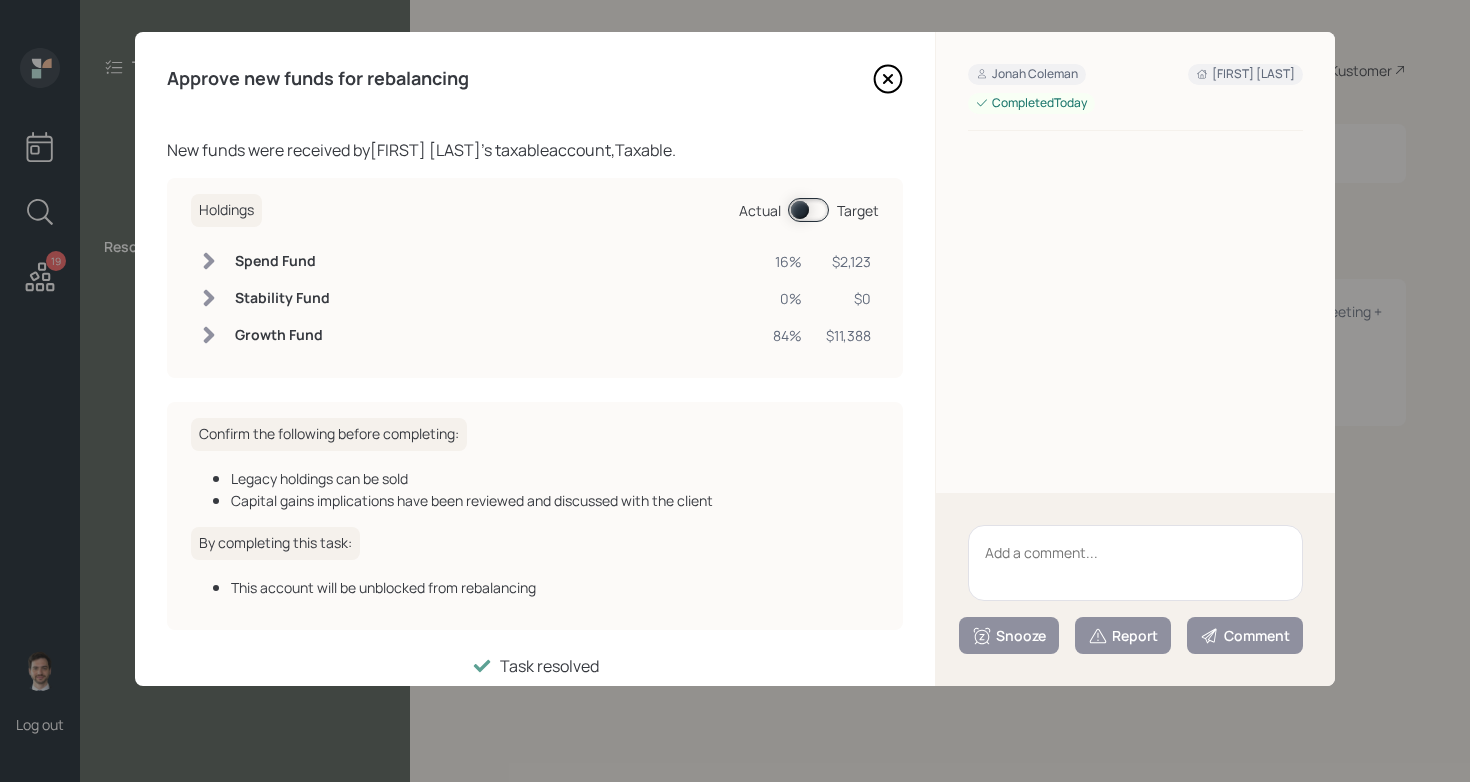 click 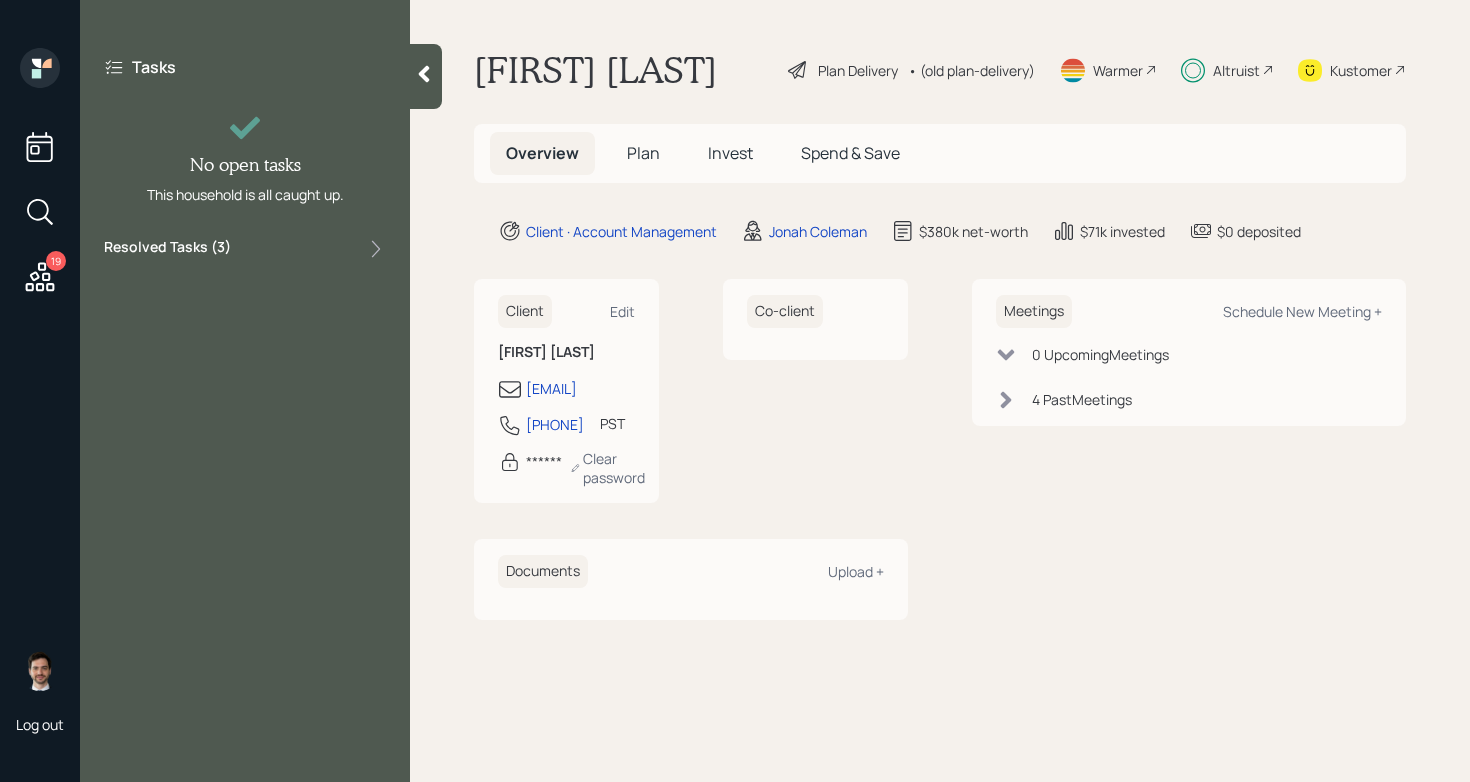 click 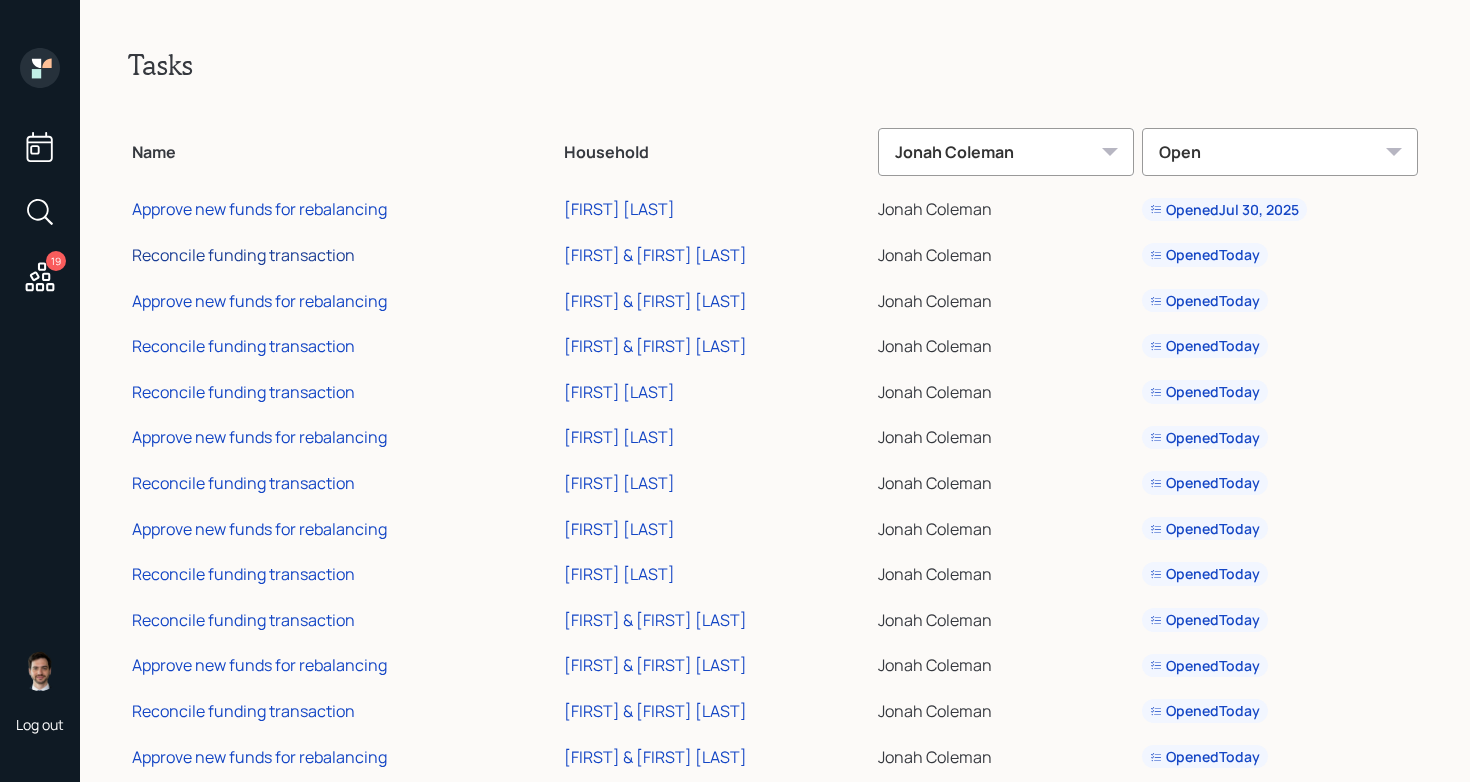 click on "Reconcile funding transaction" at bounding box center [243, 255] 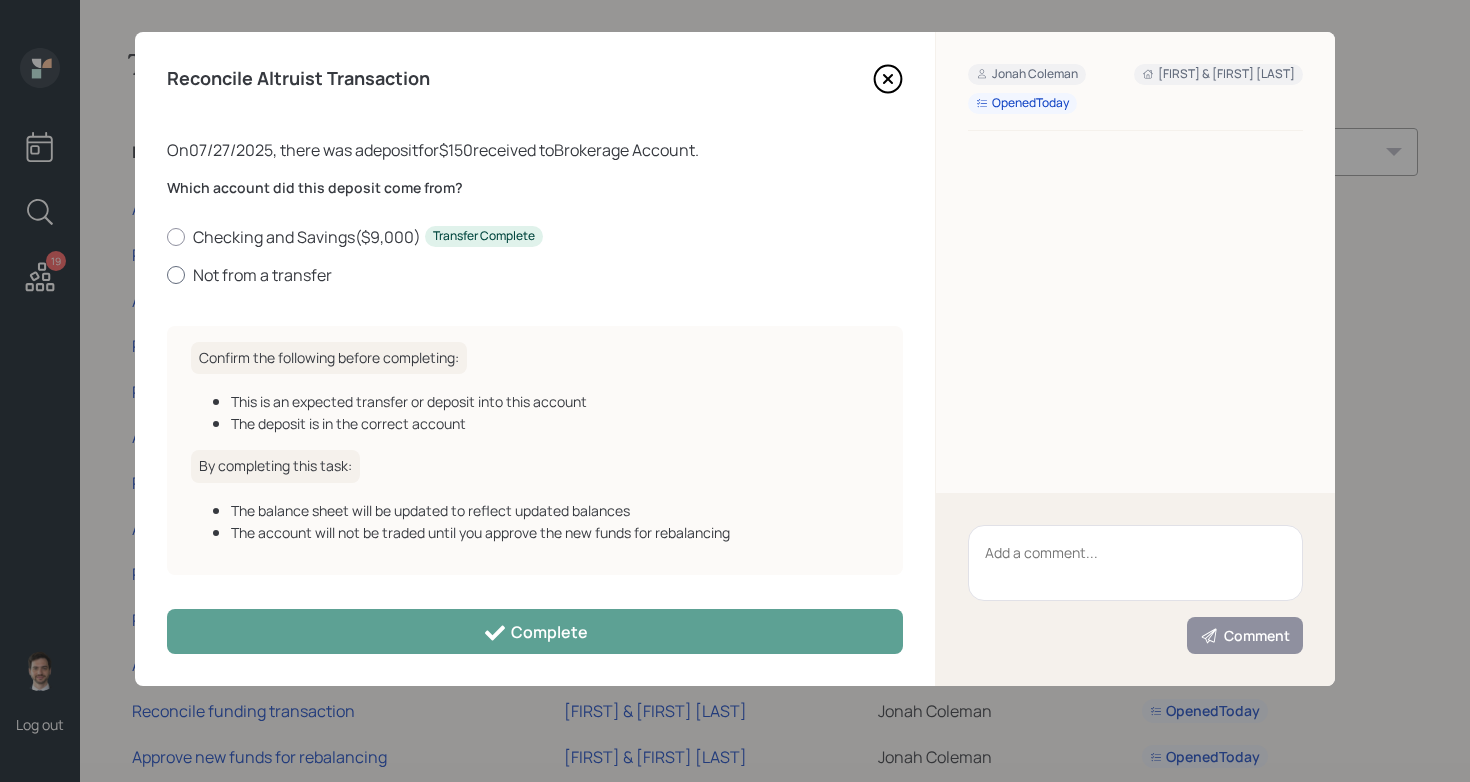 click on "Not from a transfer" at bounding box center [535, 275] 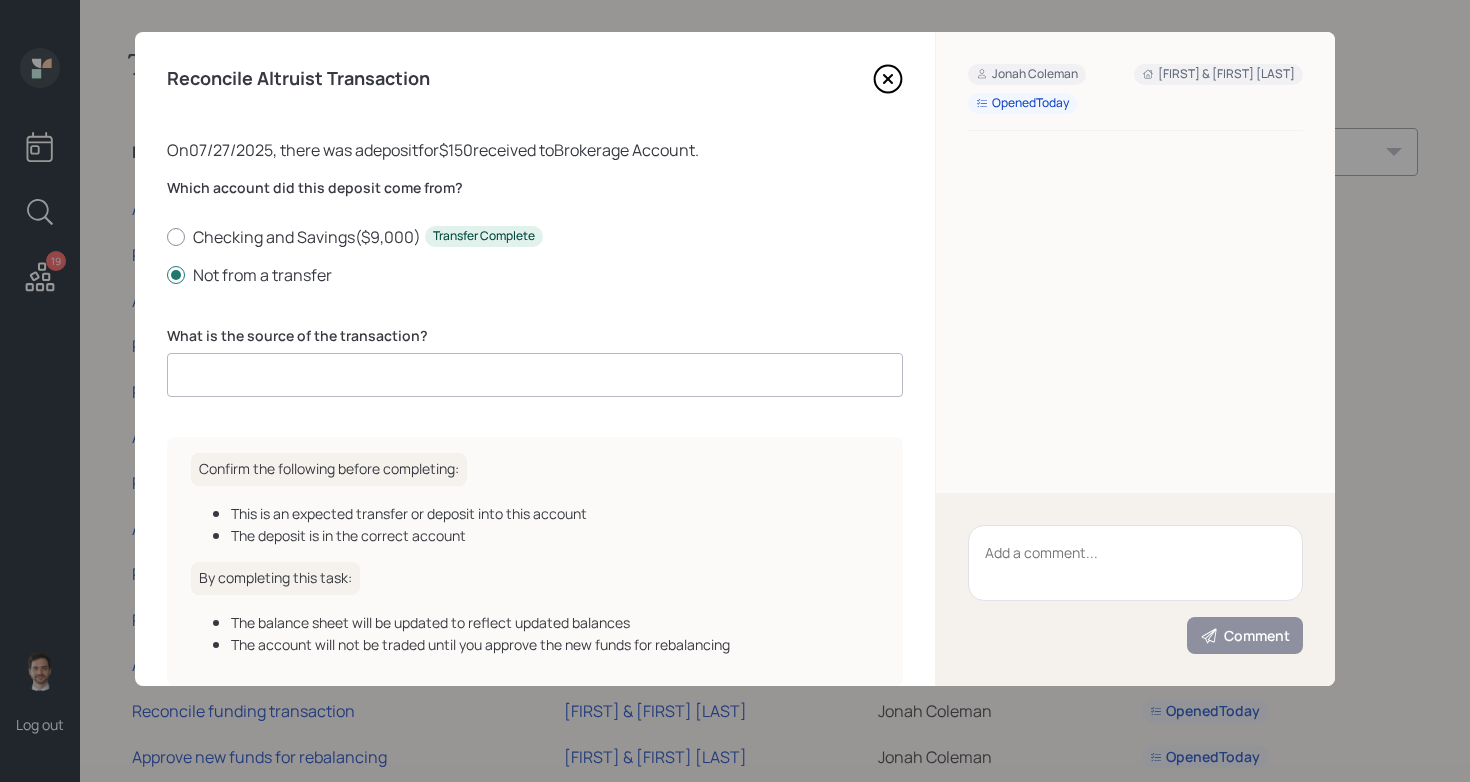 click at bounding box center [535, 375] 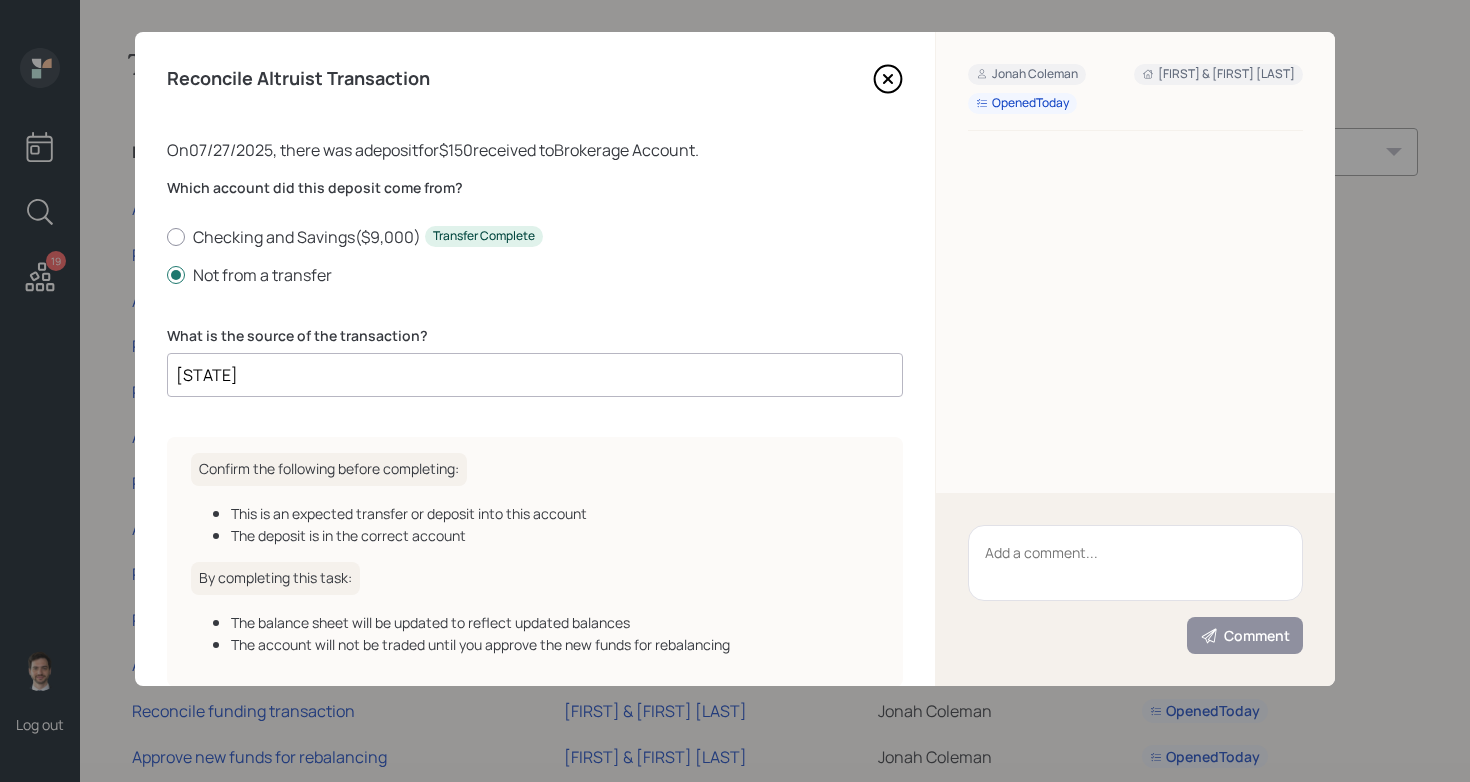 type on "DCA" 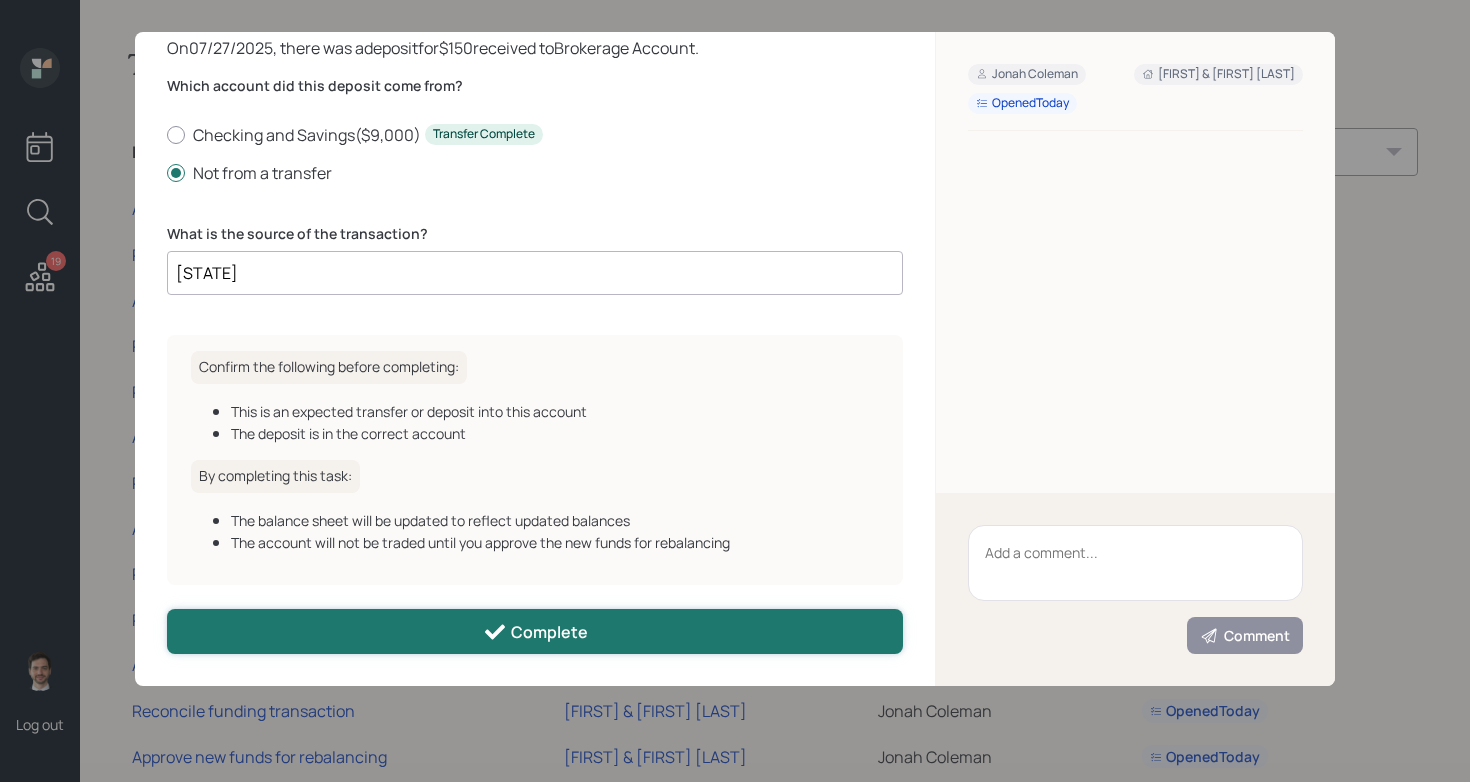 click on "Complete" at bounding box center (535, 632) 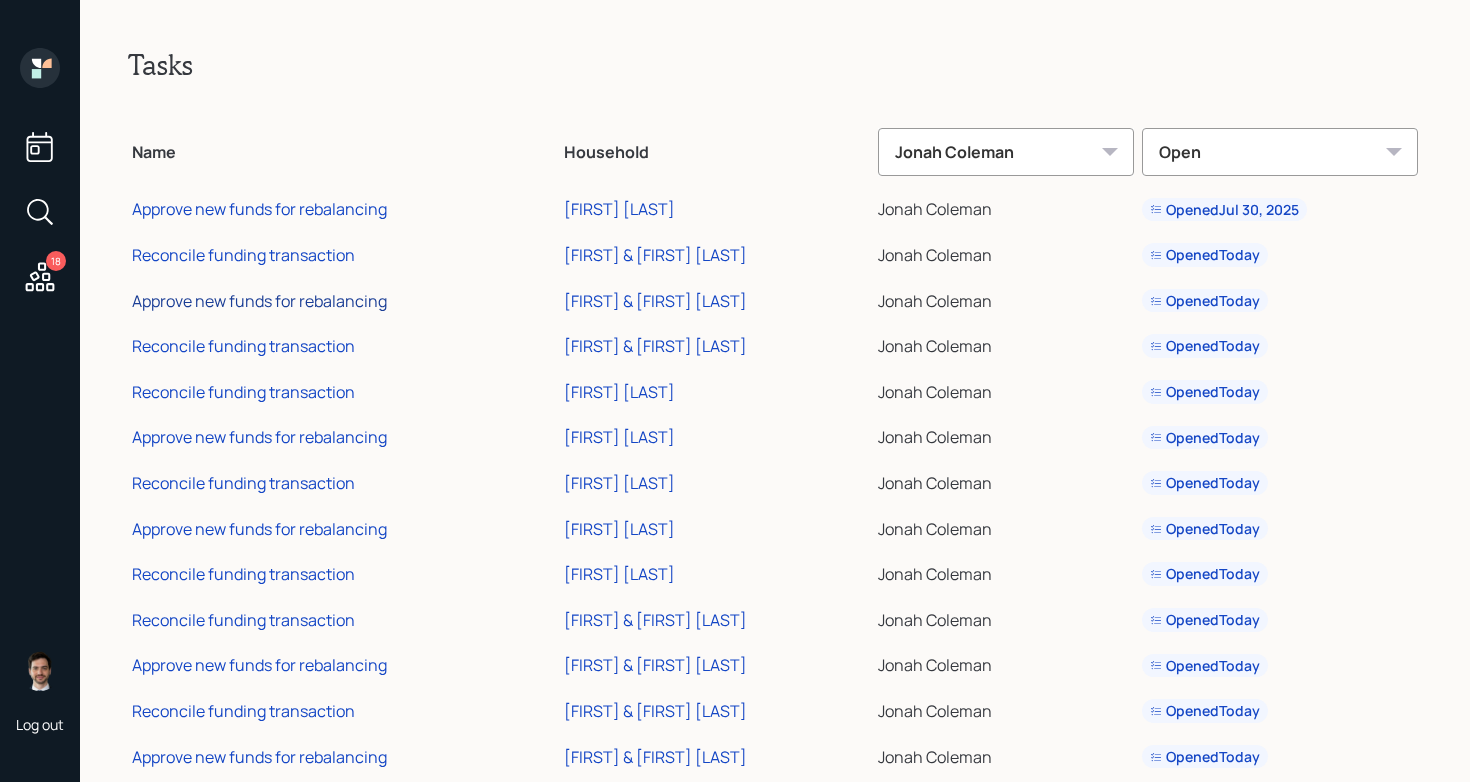 click on "Approve new funds for rebalancing" at bounding box center (259, 301) 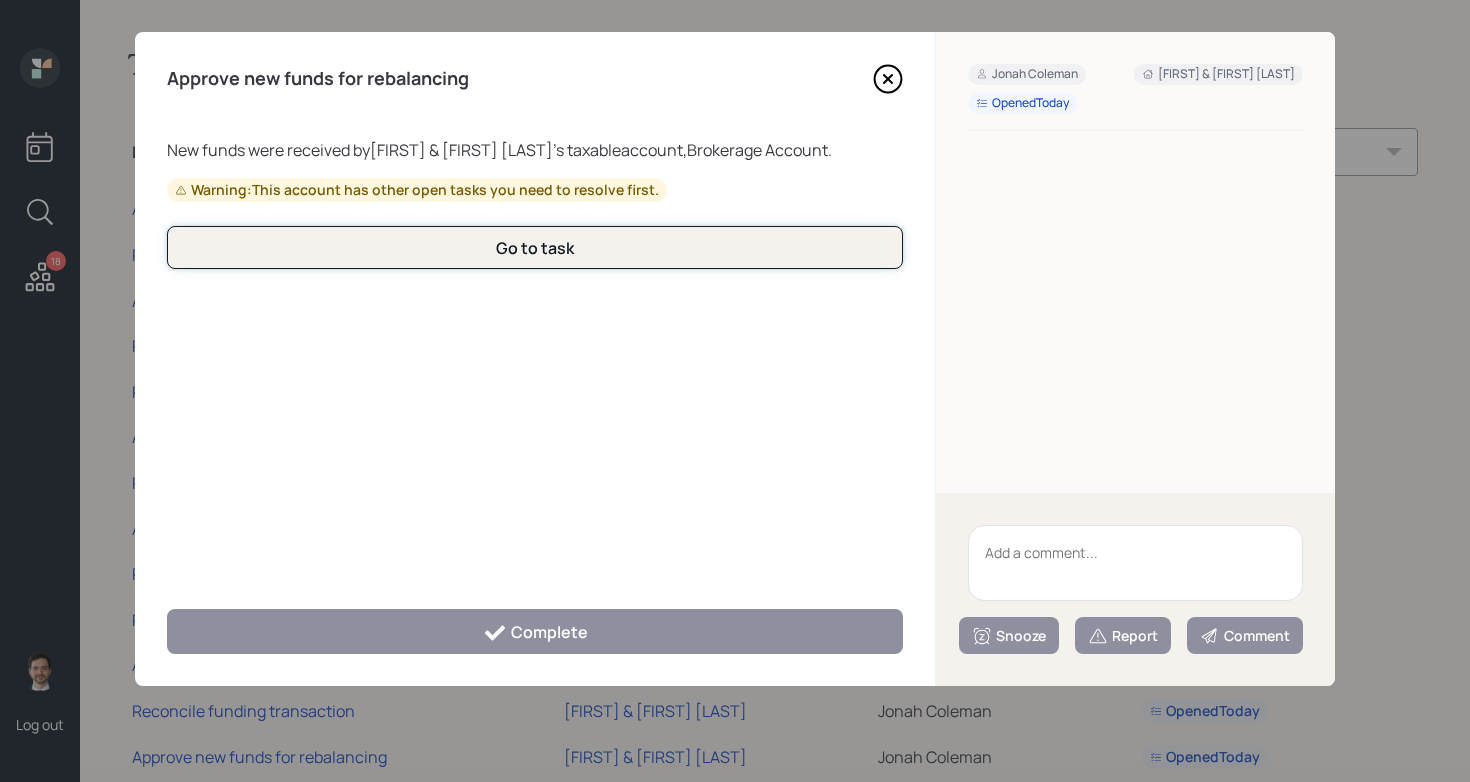click on "Go to task" at bounding box center [535, 247] 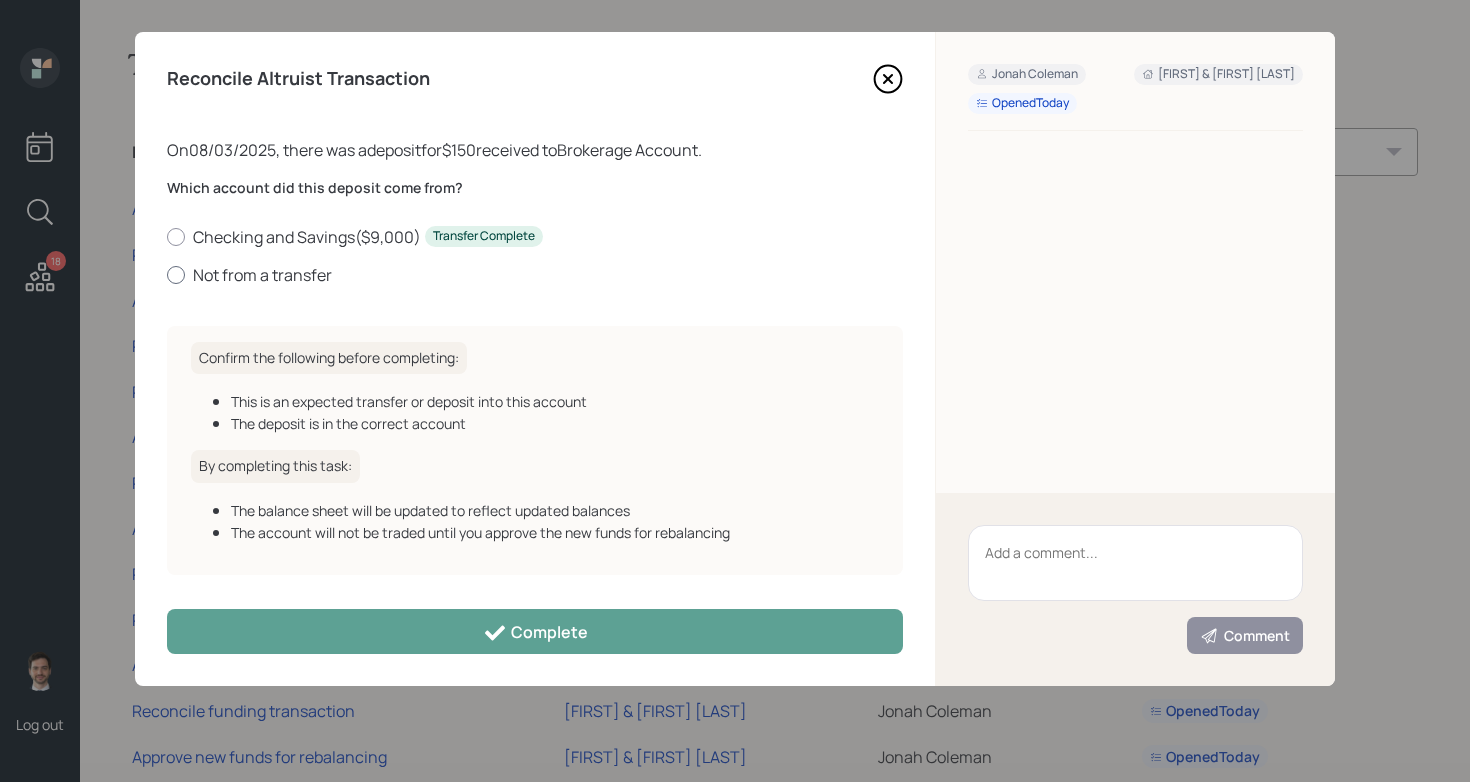 click on "Not from a transfer" at bounding box center (535, 275) 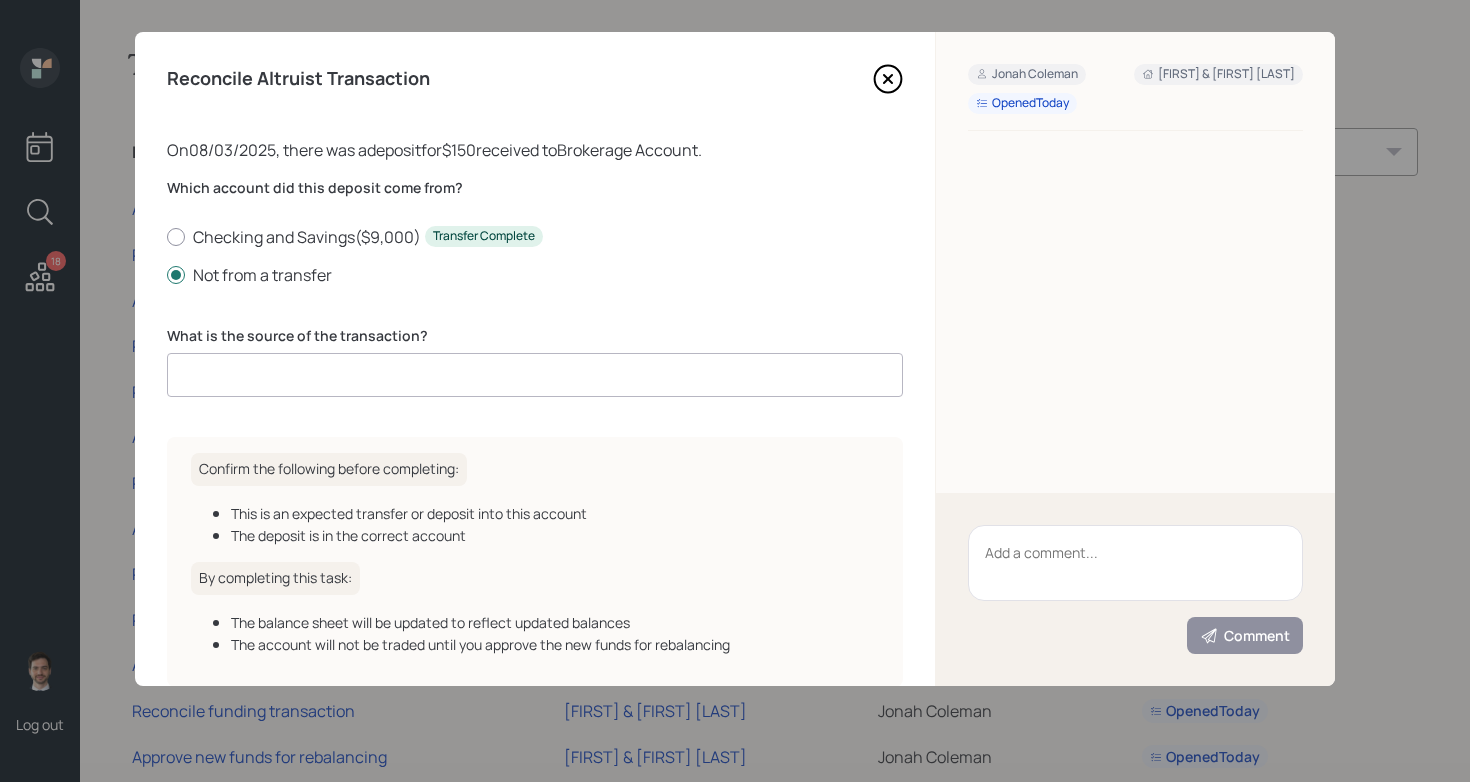 click at bounding box center (535, 375) 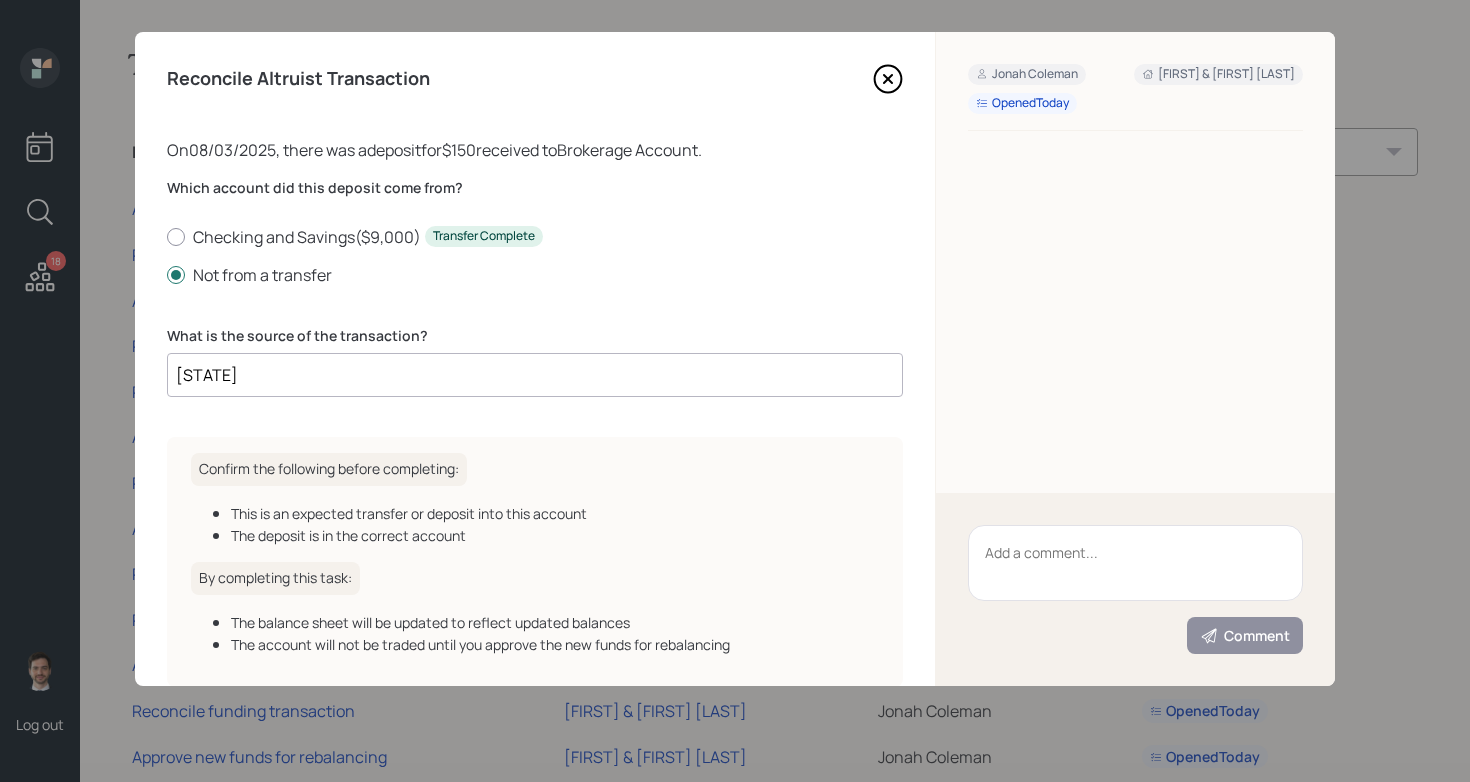 type on "DCA" 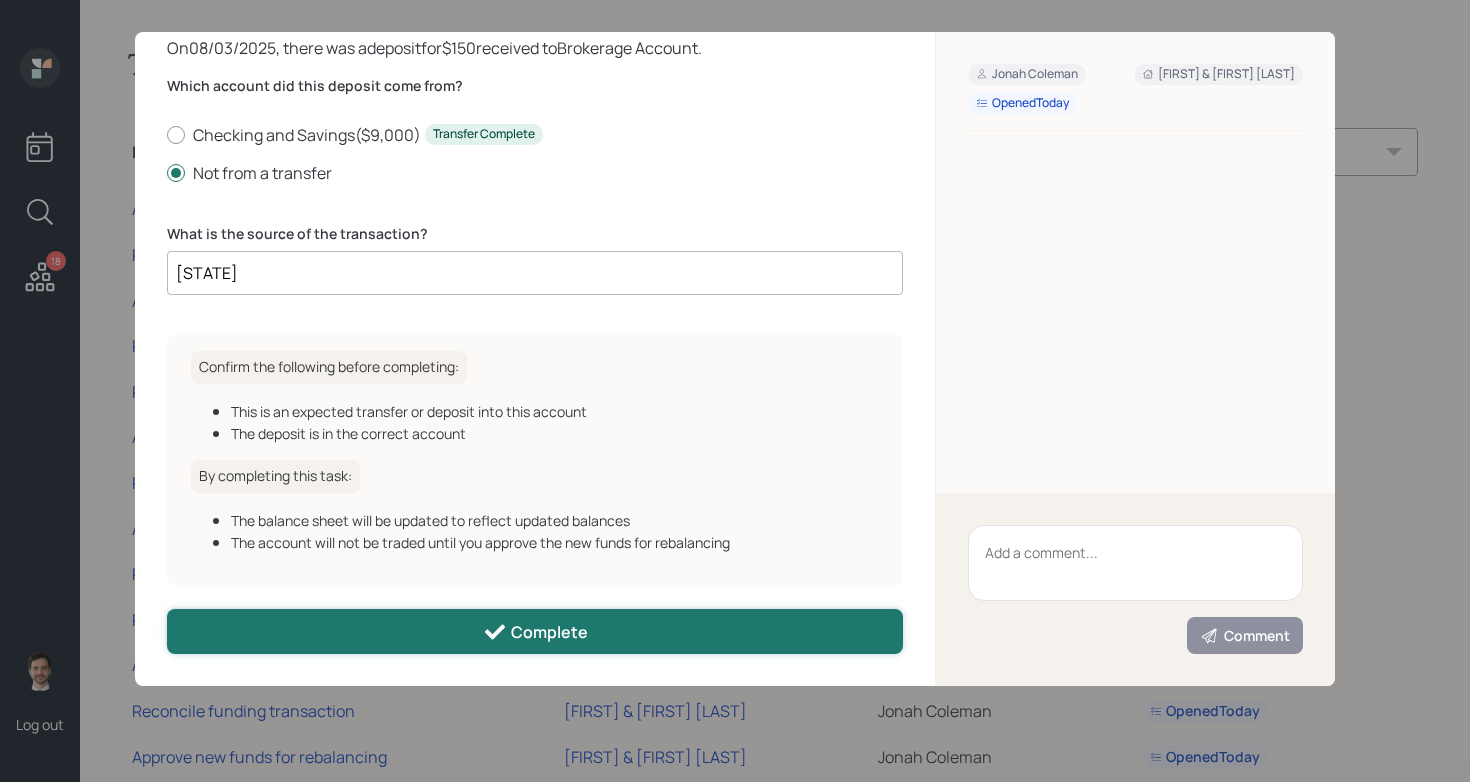 click on "Complete" at bounding box center (535, 631) 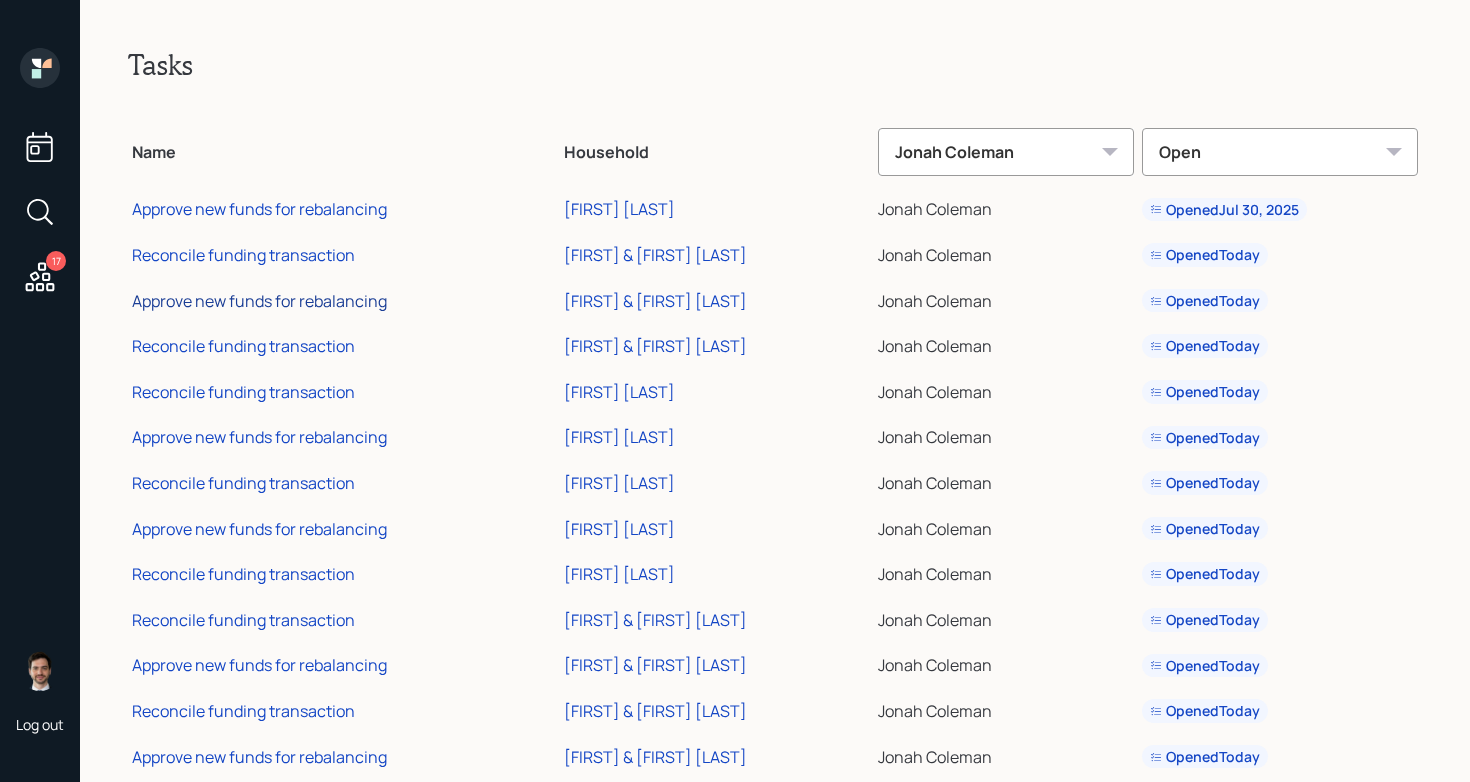click on "Approve new funds for rebalancing" at bounding box center (259, 301) 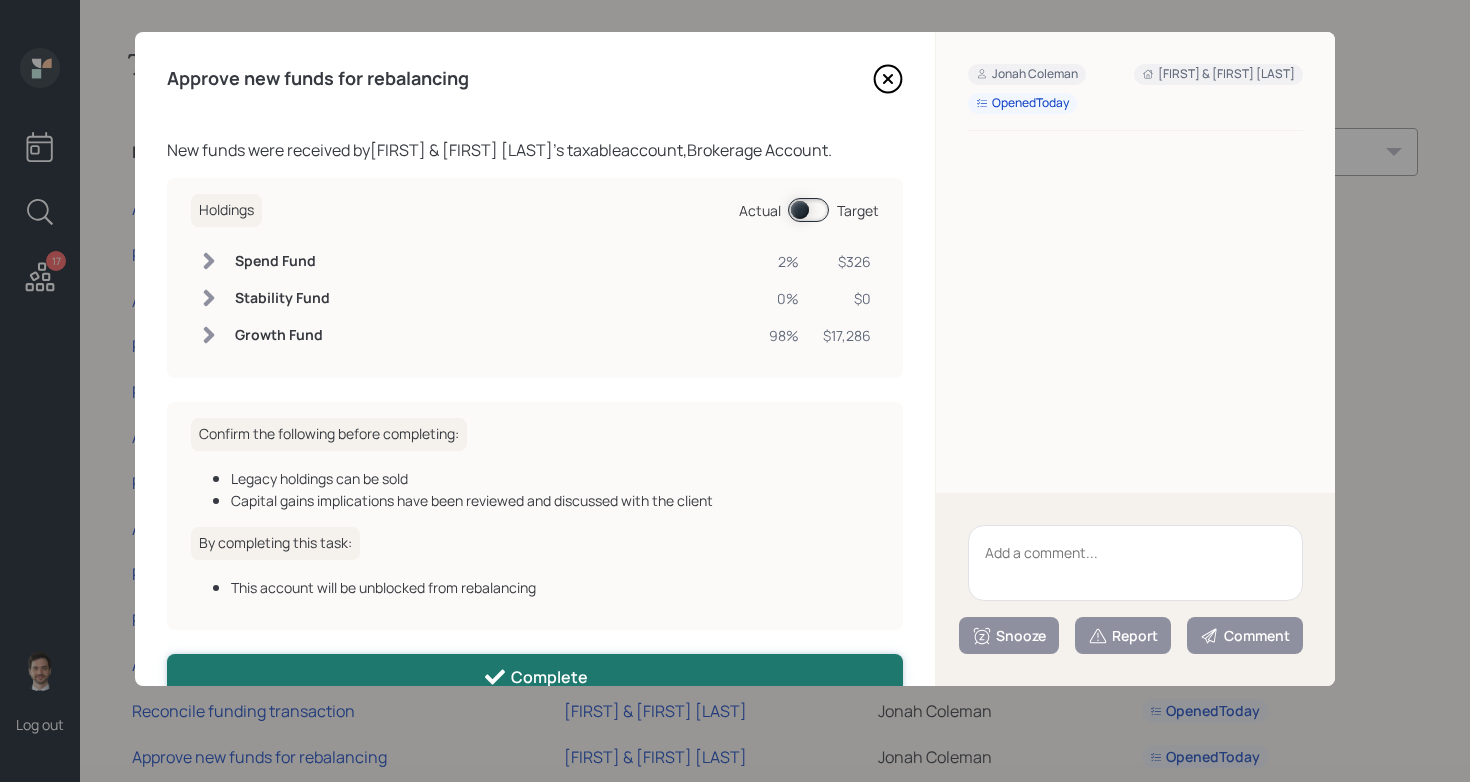 click on "Complete" at bounding box center (535, 677) 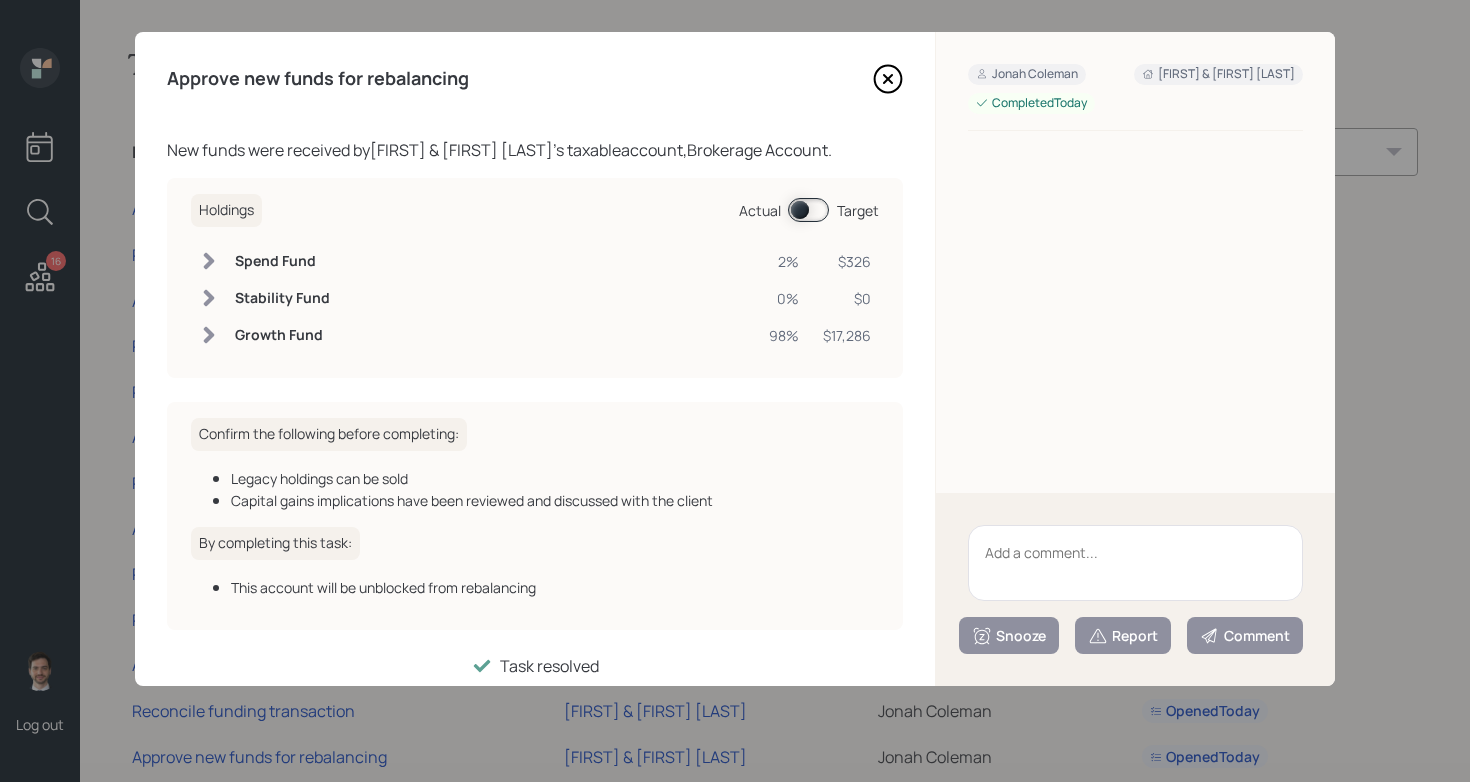 click 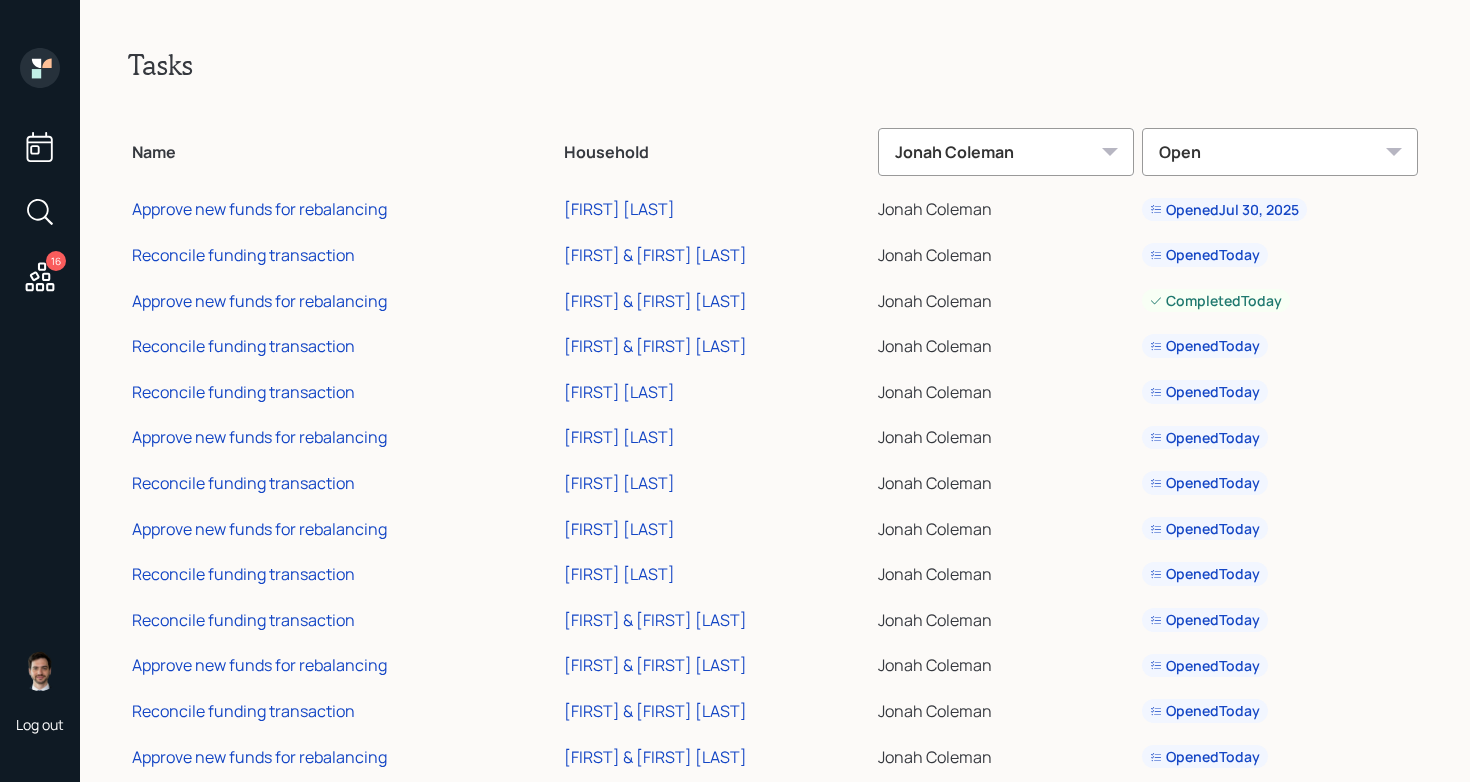 click 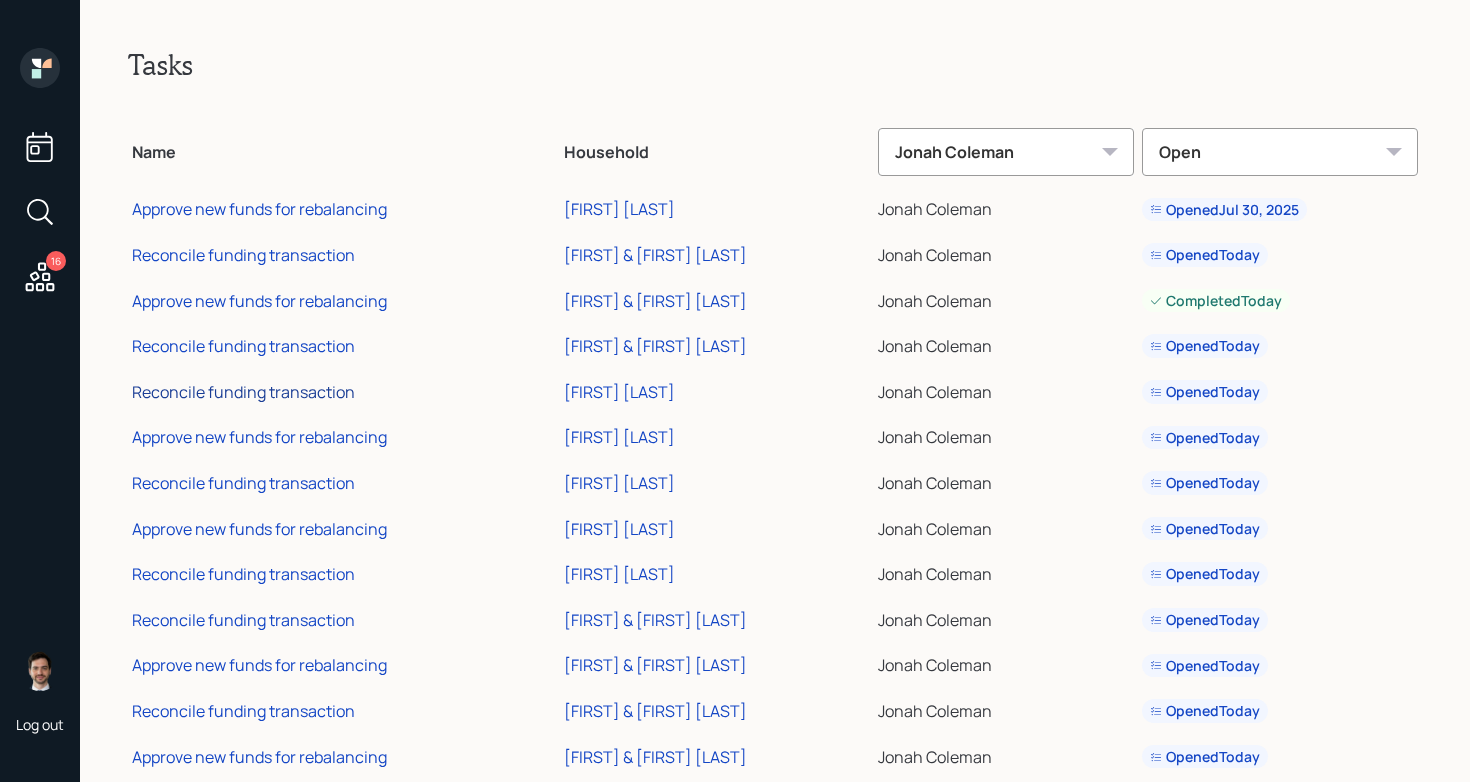 click on "Reconcile funding transaction" at bounding box center (243, 392) 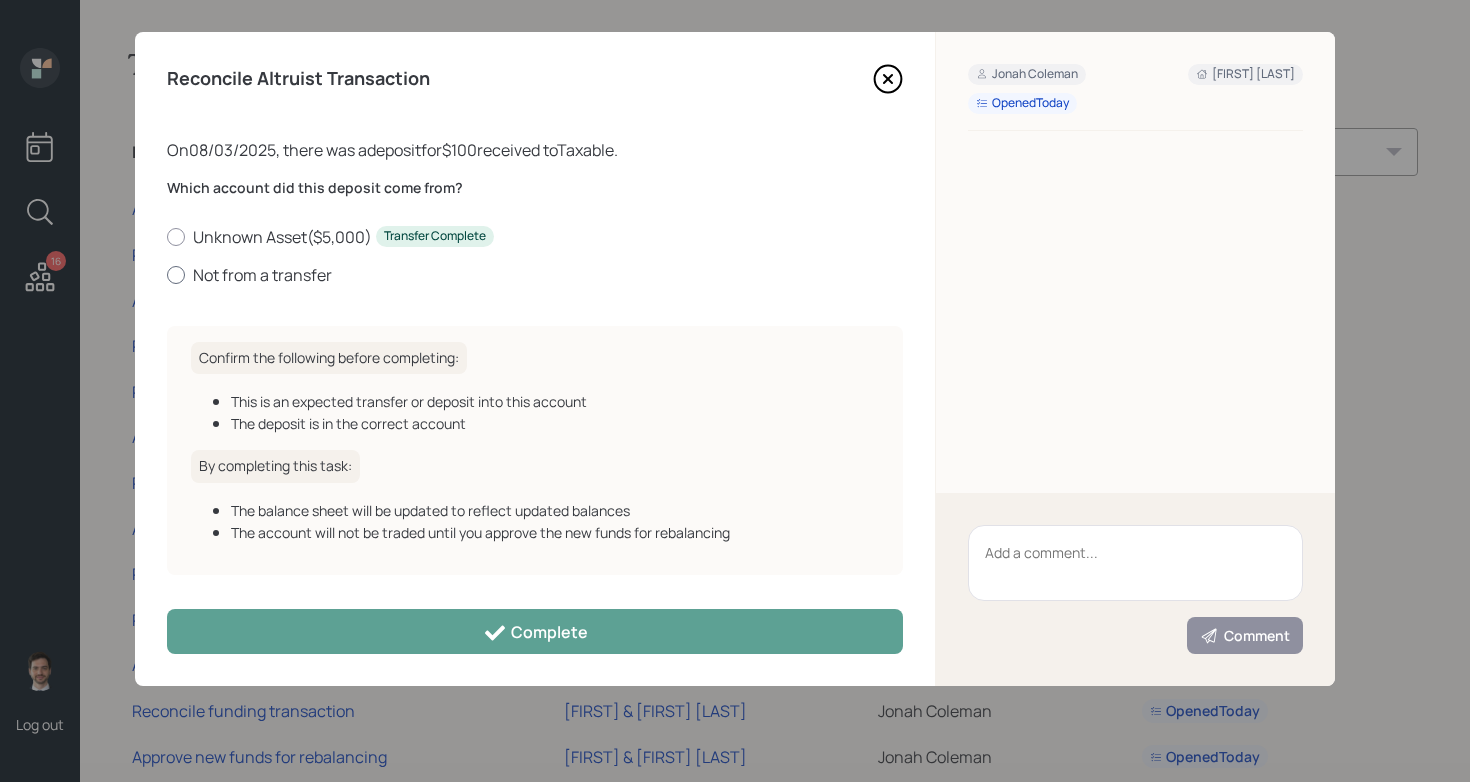 click on "Not from a transfer" at bounding box center [535, 275] 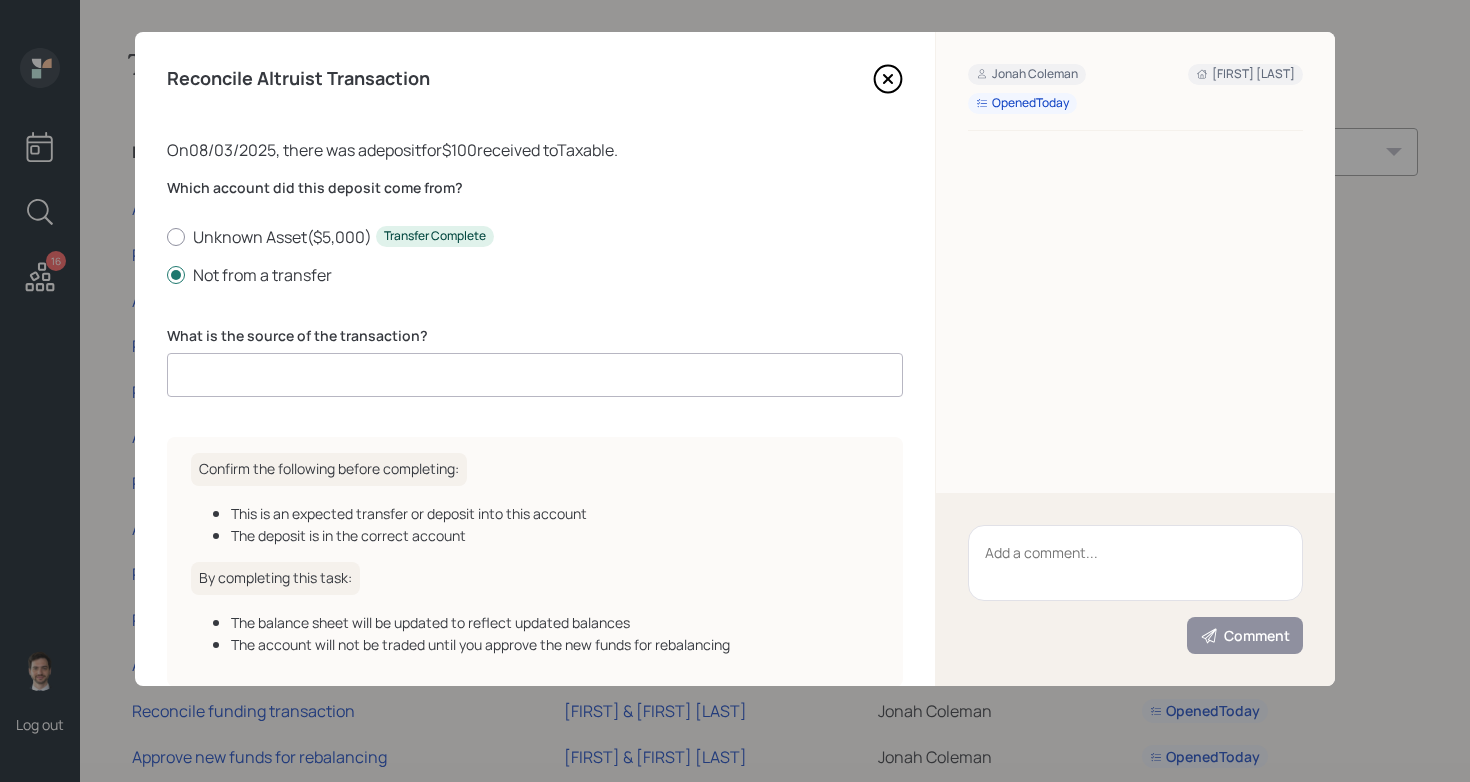 click at bounding box center [535, 375] 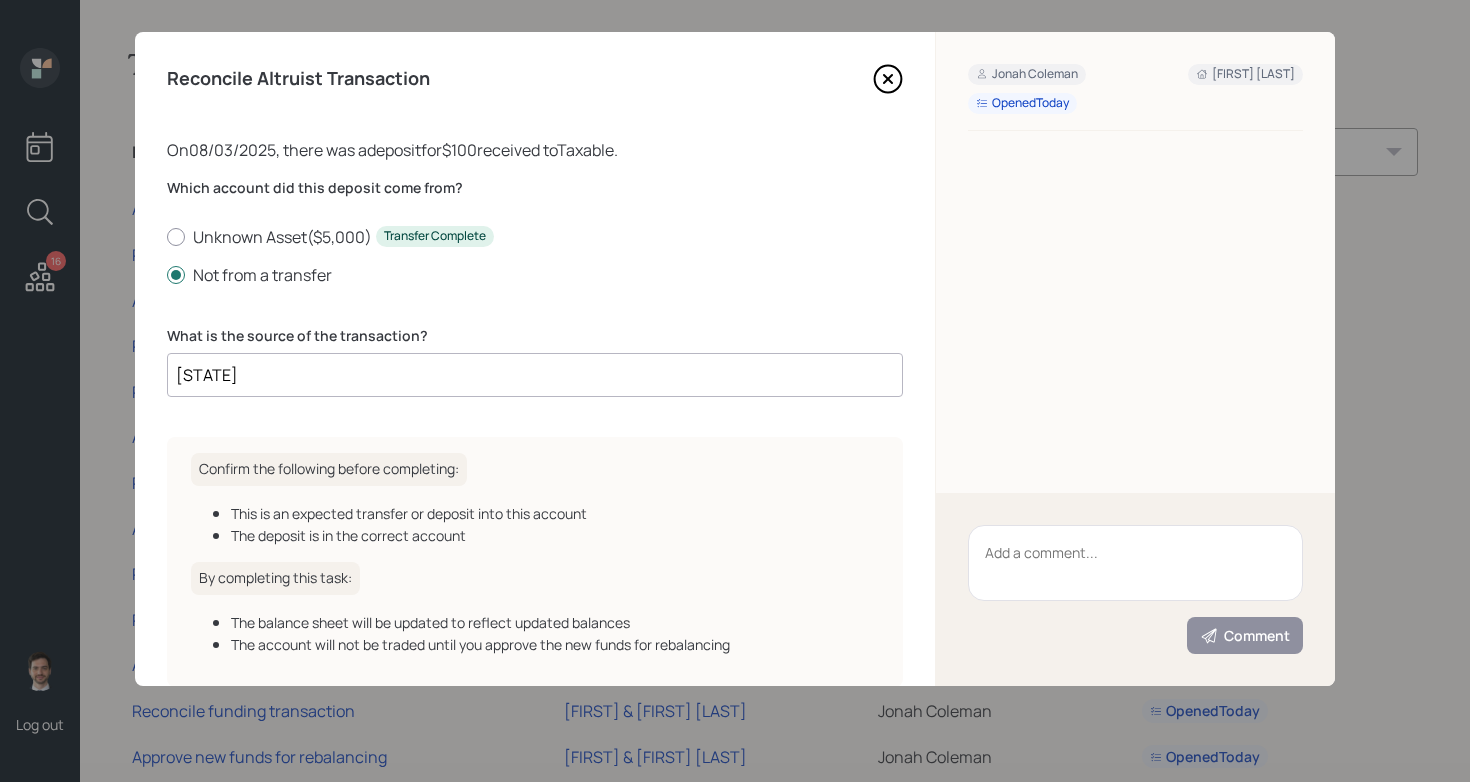 type on "DCA" 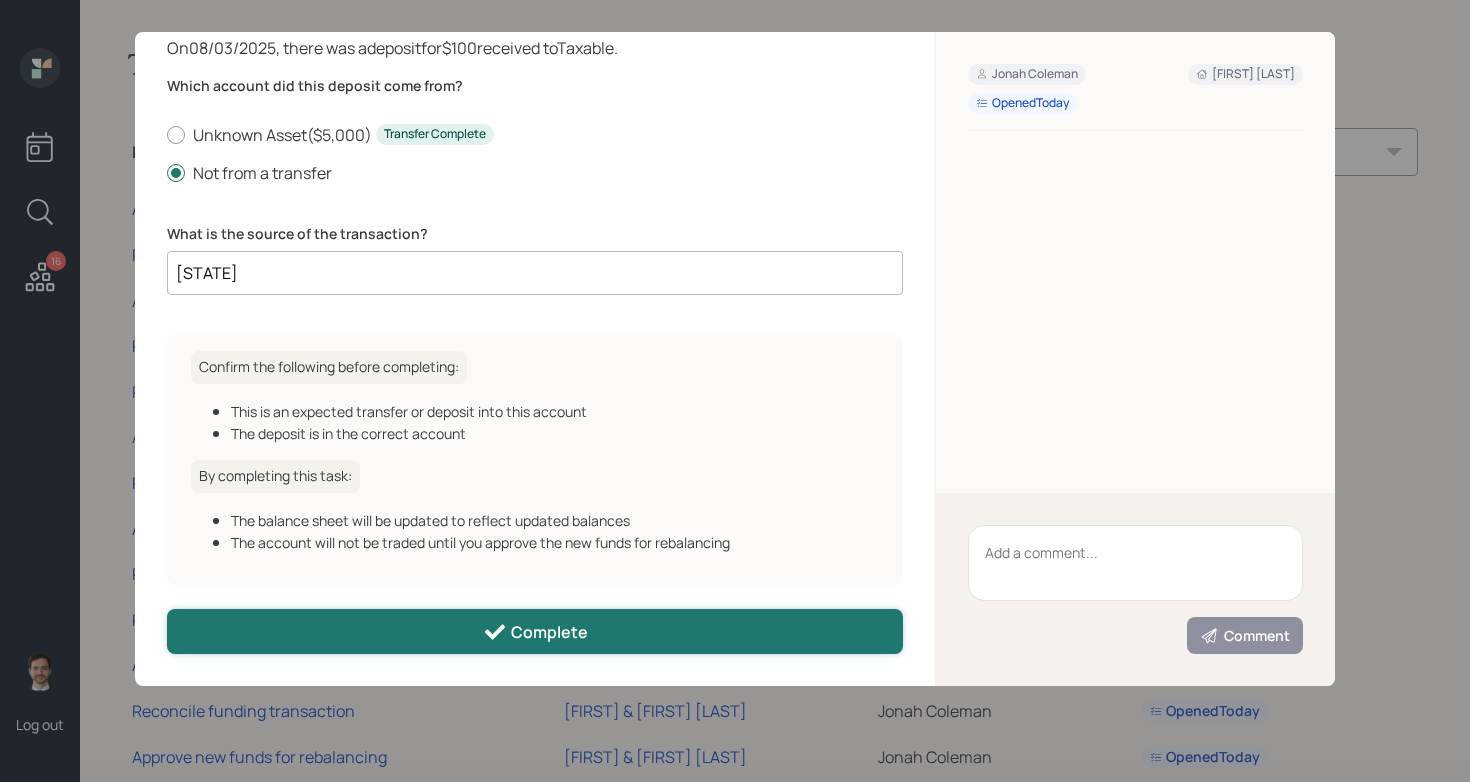 click on "Complete" at bounding box center (535, 631) 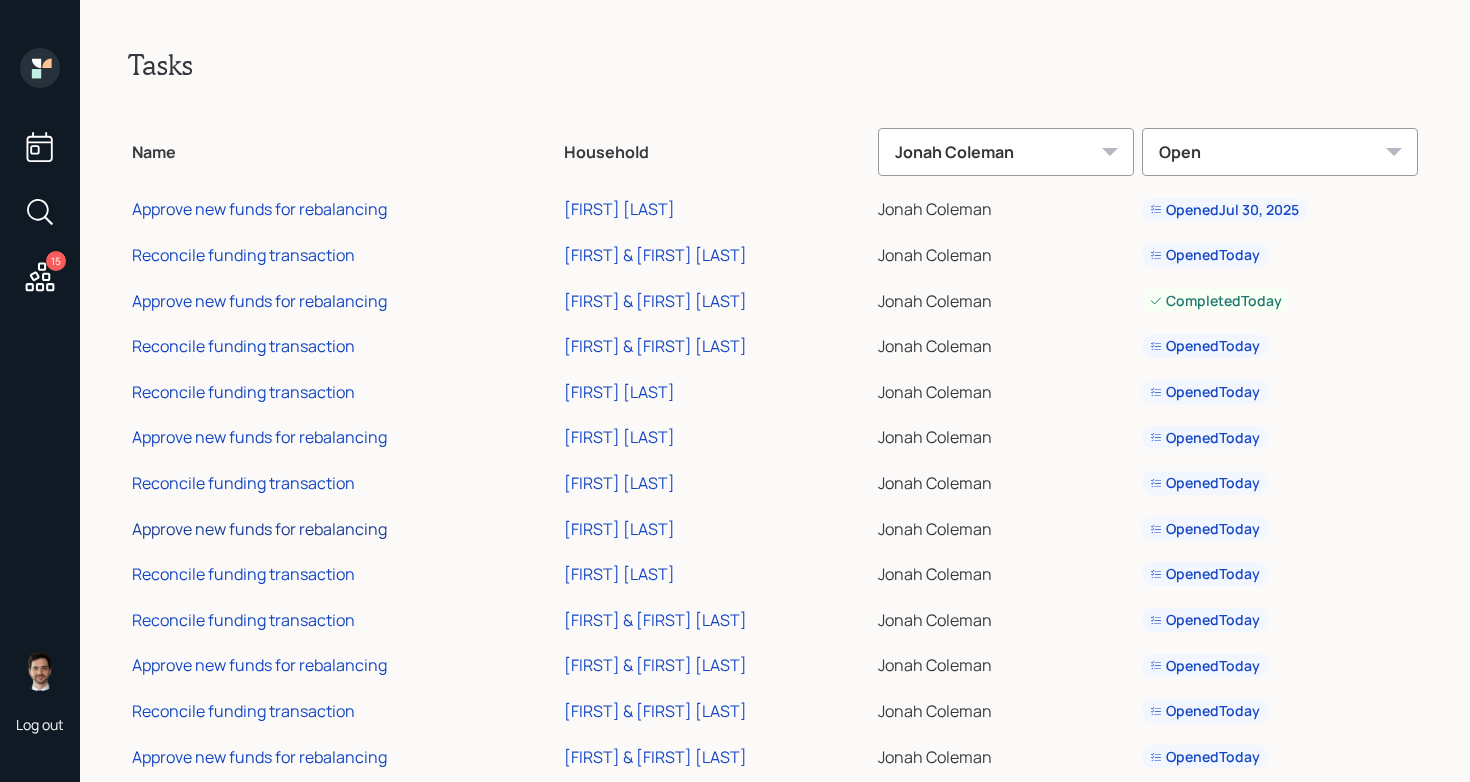 click on "Approve new funds for rebalancing" at bounding box center (259, 529) 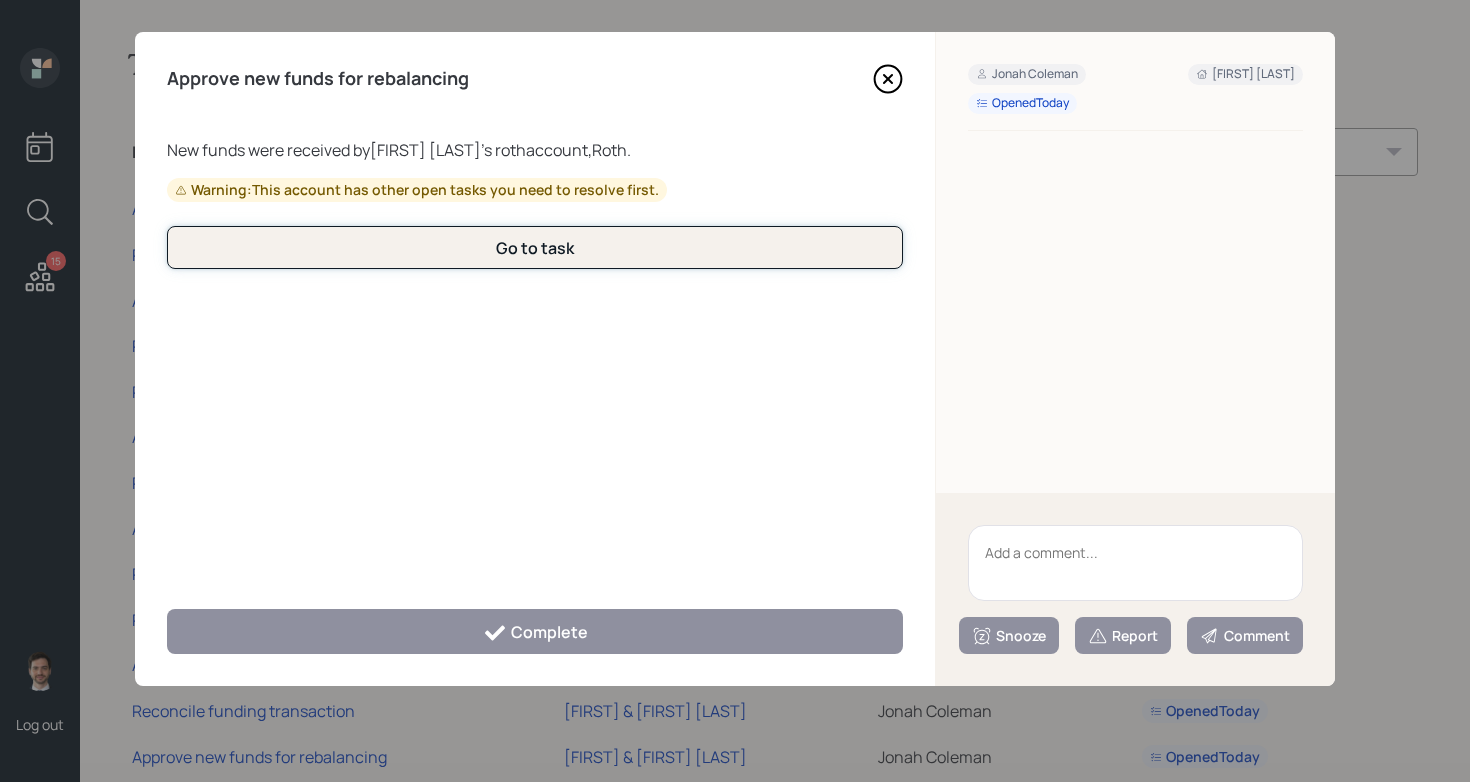 click on "Go to task" at bounding box center (535, 248) 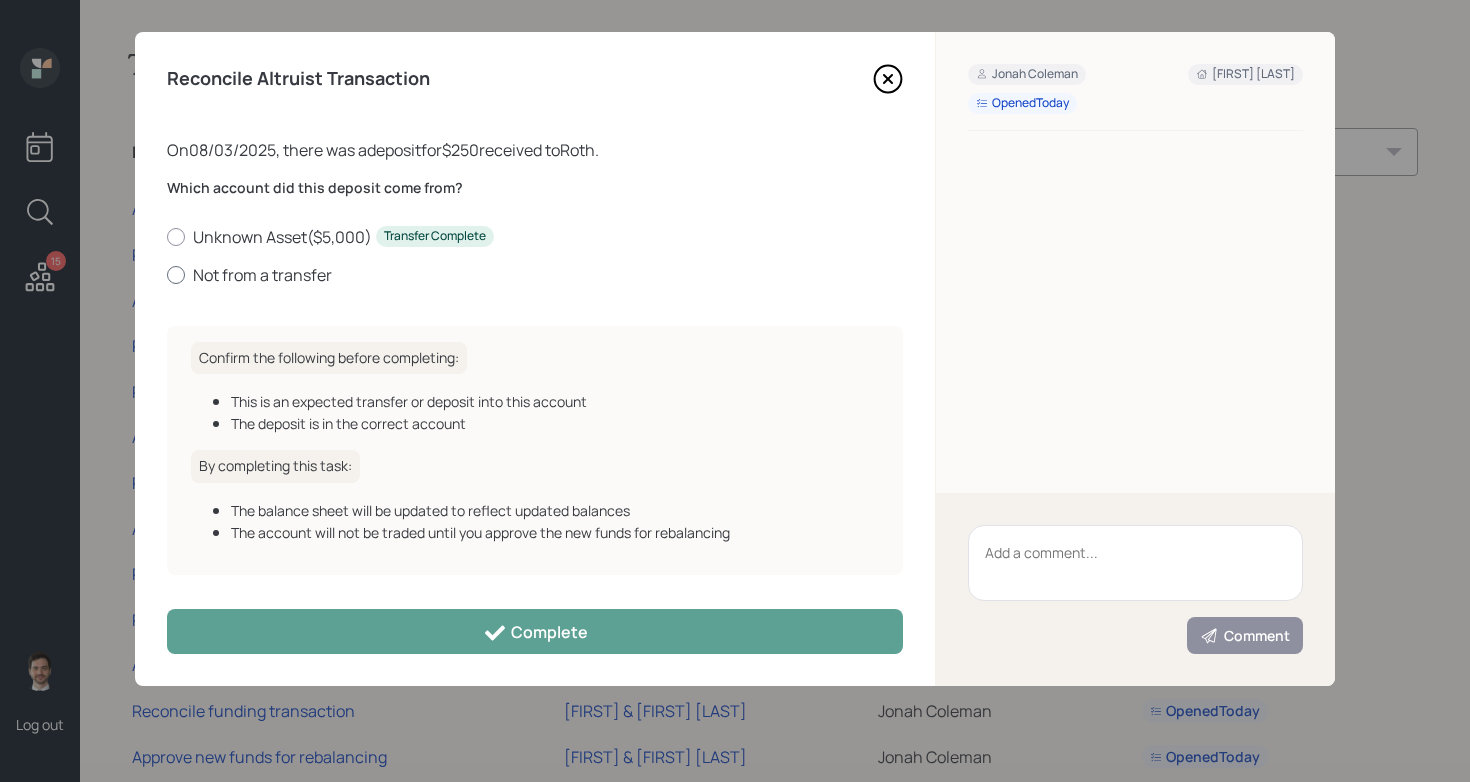 click on "Not from a transfer" at bounding box center (535, 275) 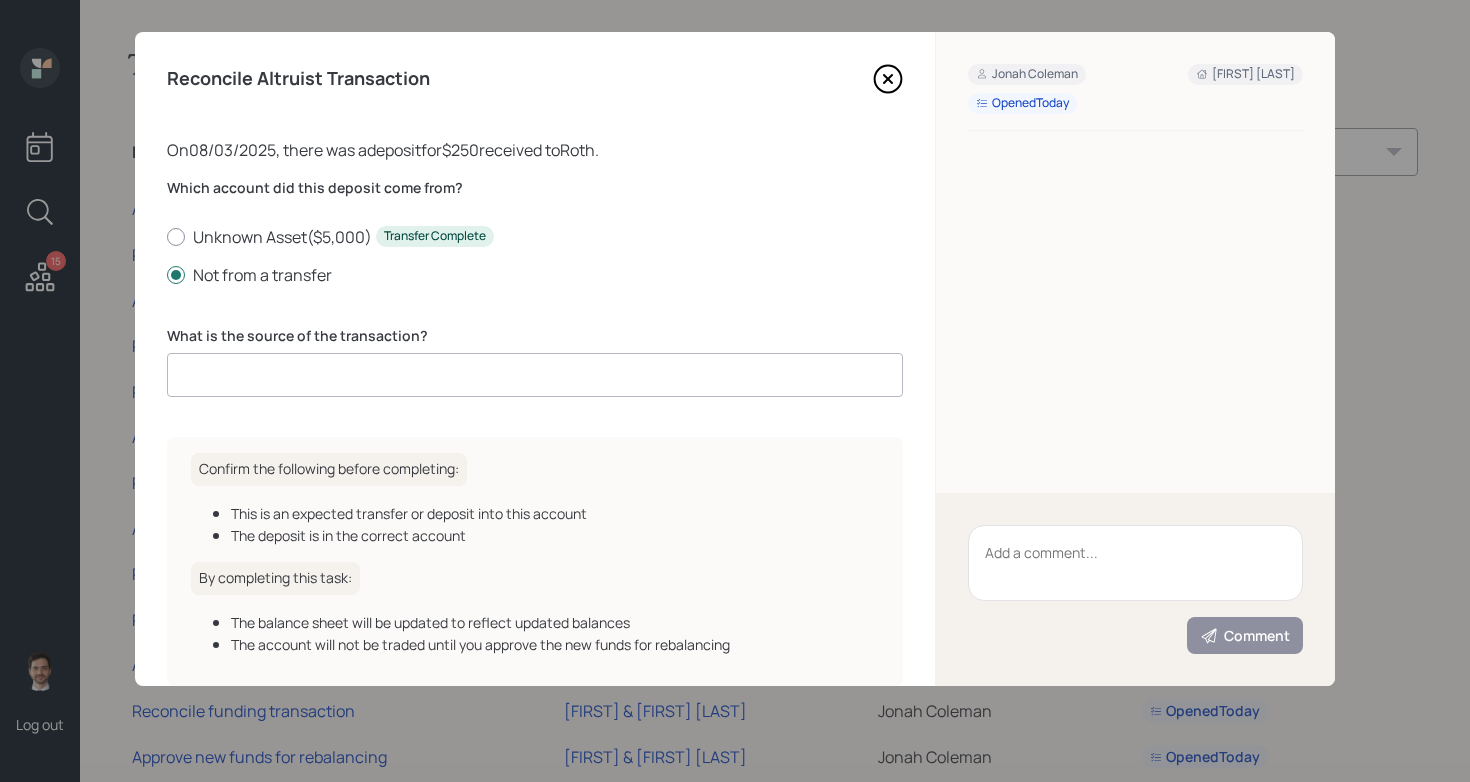 click at bounding box center (535, 375) 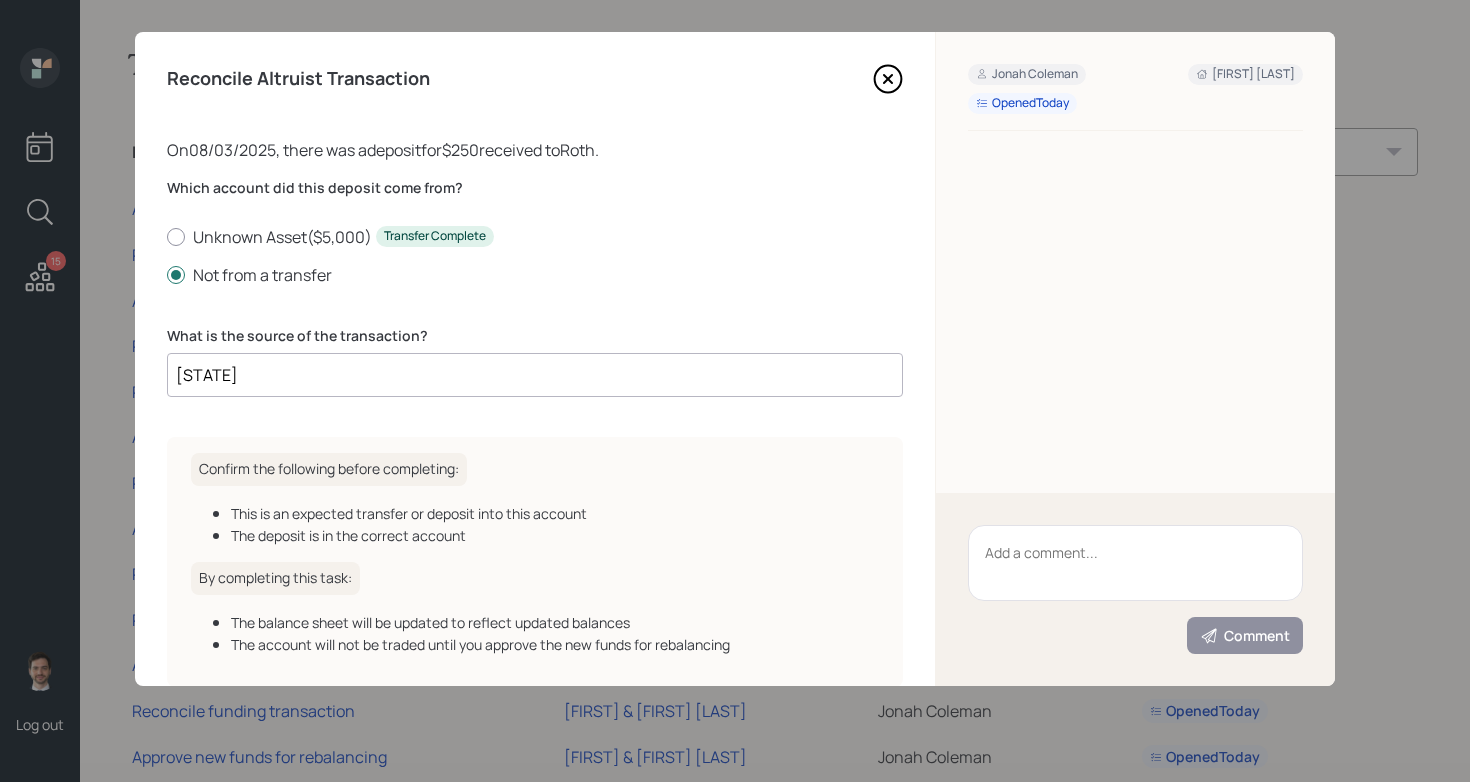 type on "DCA" 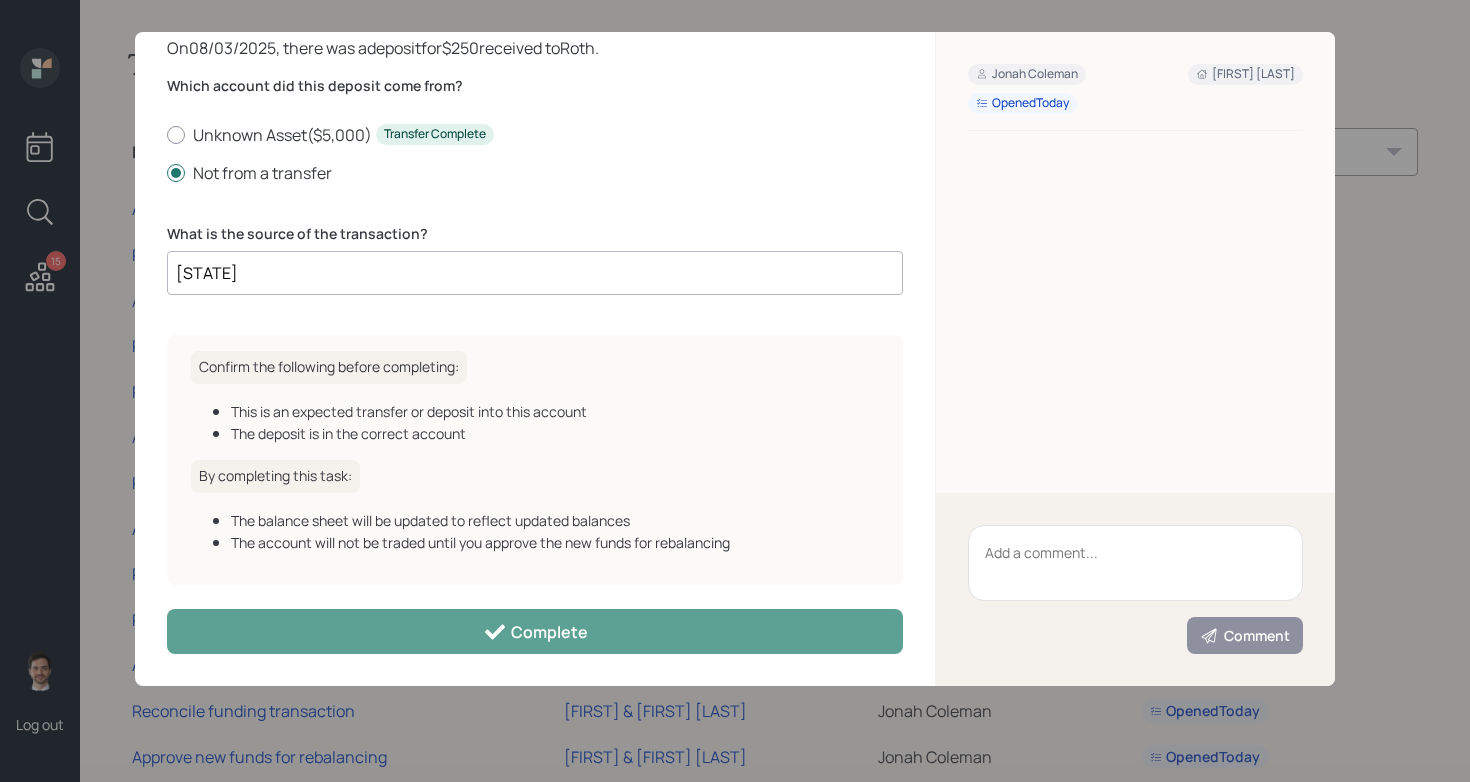 click on "Reconcile Altruist Transaction On  08/03/2025 , there was a  deposit  for  $250  received to  Roth . Which account did this deposit come from? Unknown Asset  ( $5,000 )   Transfer Complete Not from a transfer What is the source of the transaction? DCA Confirm the following before completing: This is an expected transfer or deposit into this account The deposit is in the correct account By completing this task: The balance sheet will be updated to reflect updated balances The account will not be traded until you approve the new funds for rebalancing Complete" at bounding box center [535, 359] 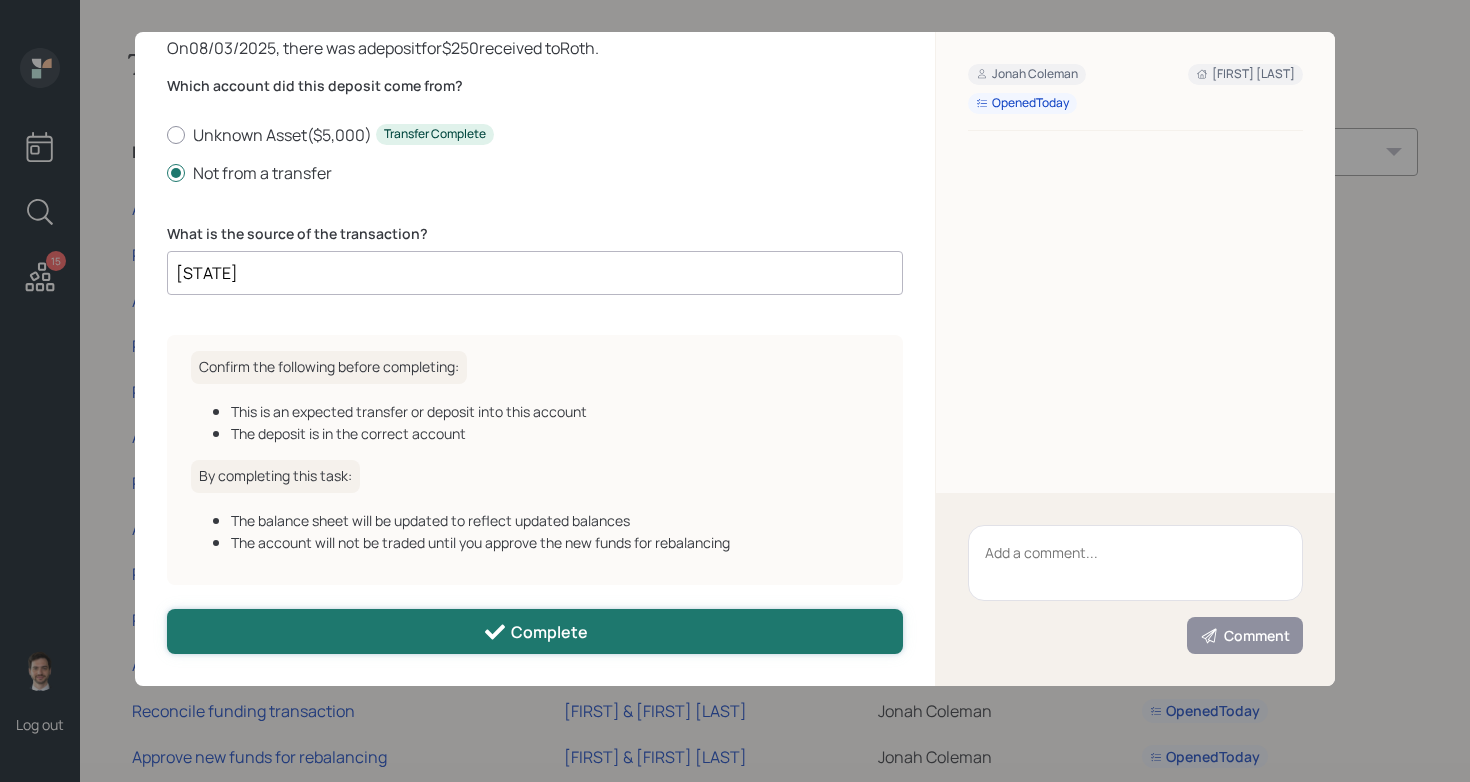 click on "Complete" at bounding box center (535, 631) 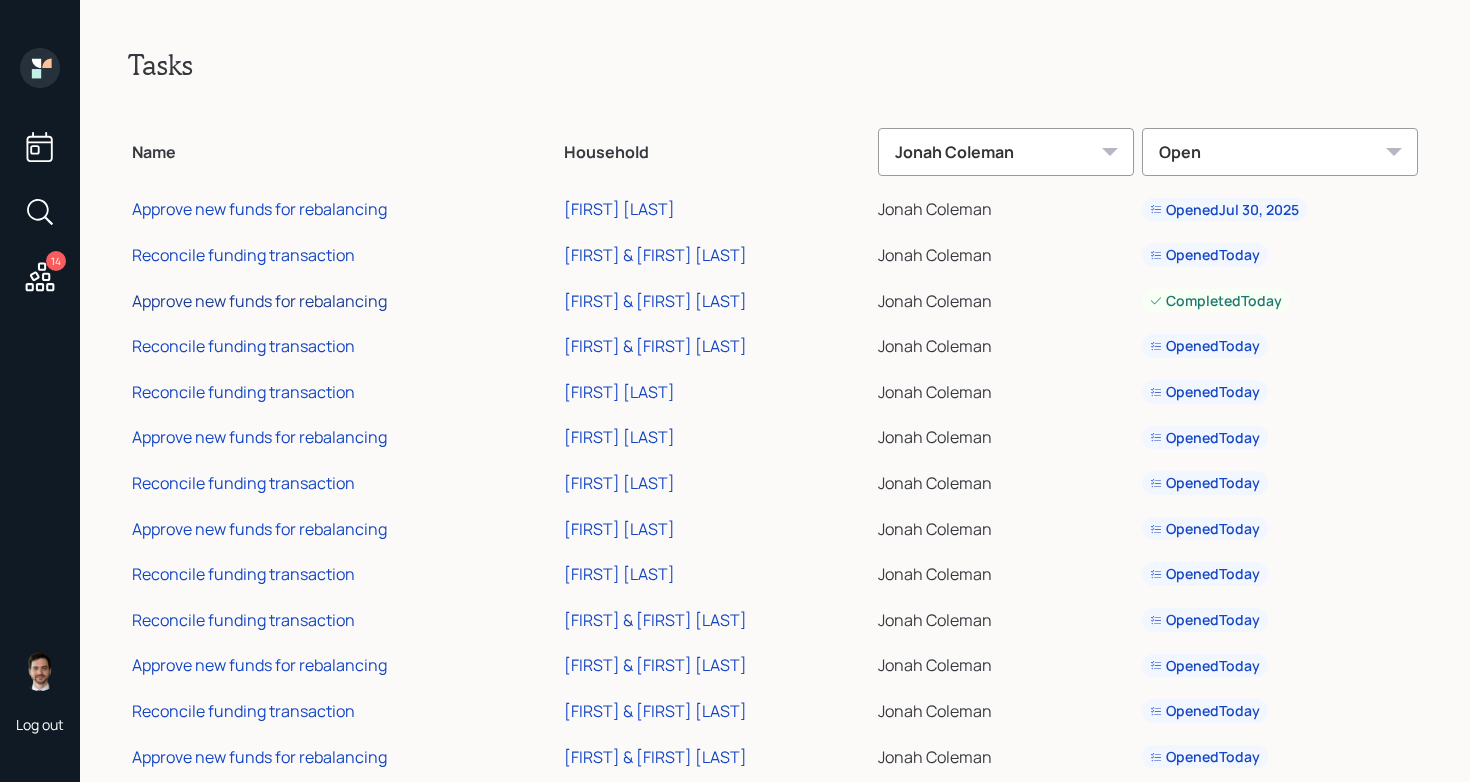 click on "Approve new funds for rebalancing" at bounding box center [259, 301] 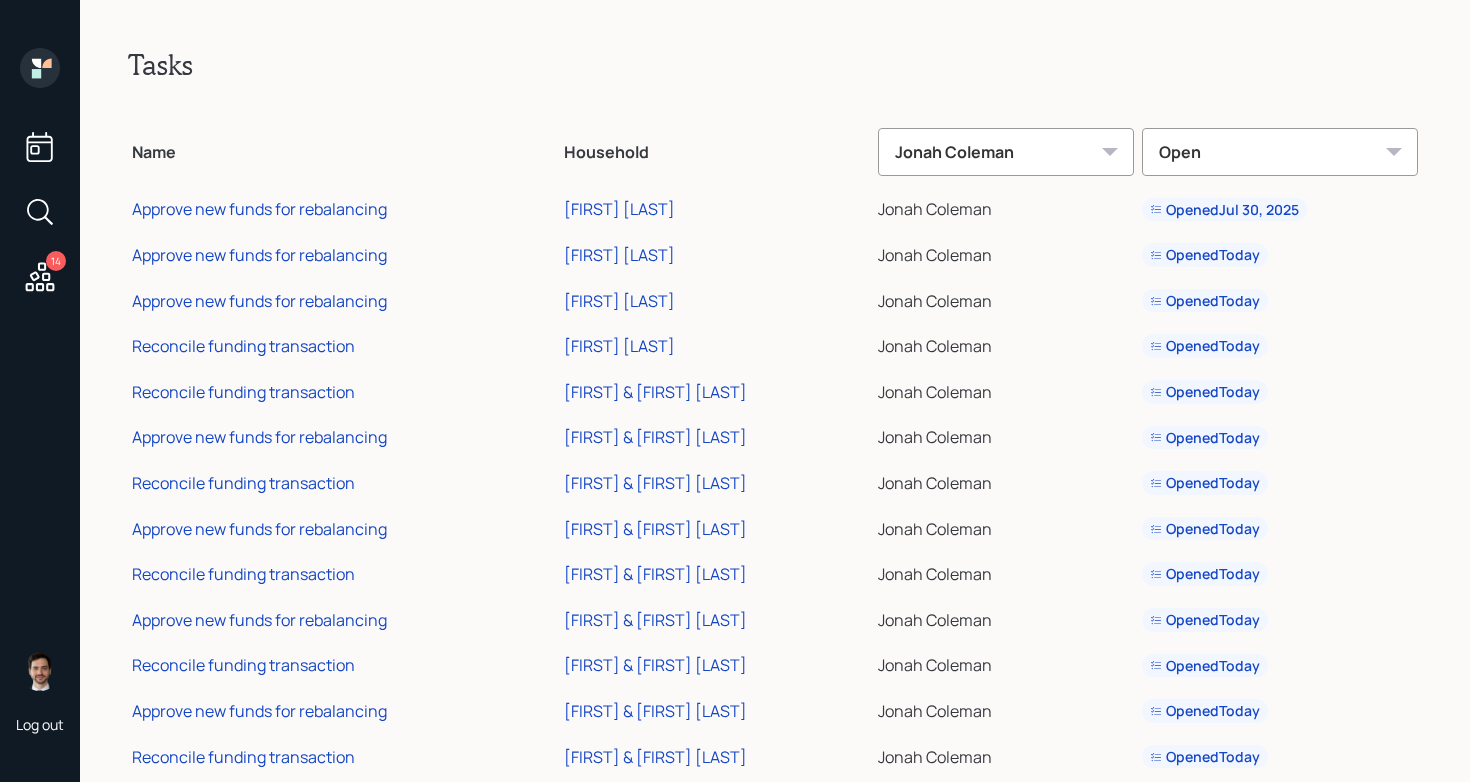 scroll, scrollTop: 0, scrollLeft: 0, axis: both 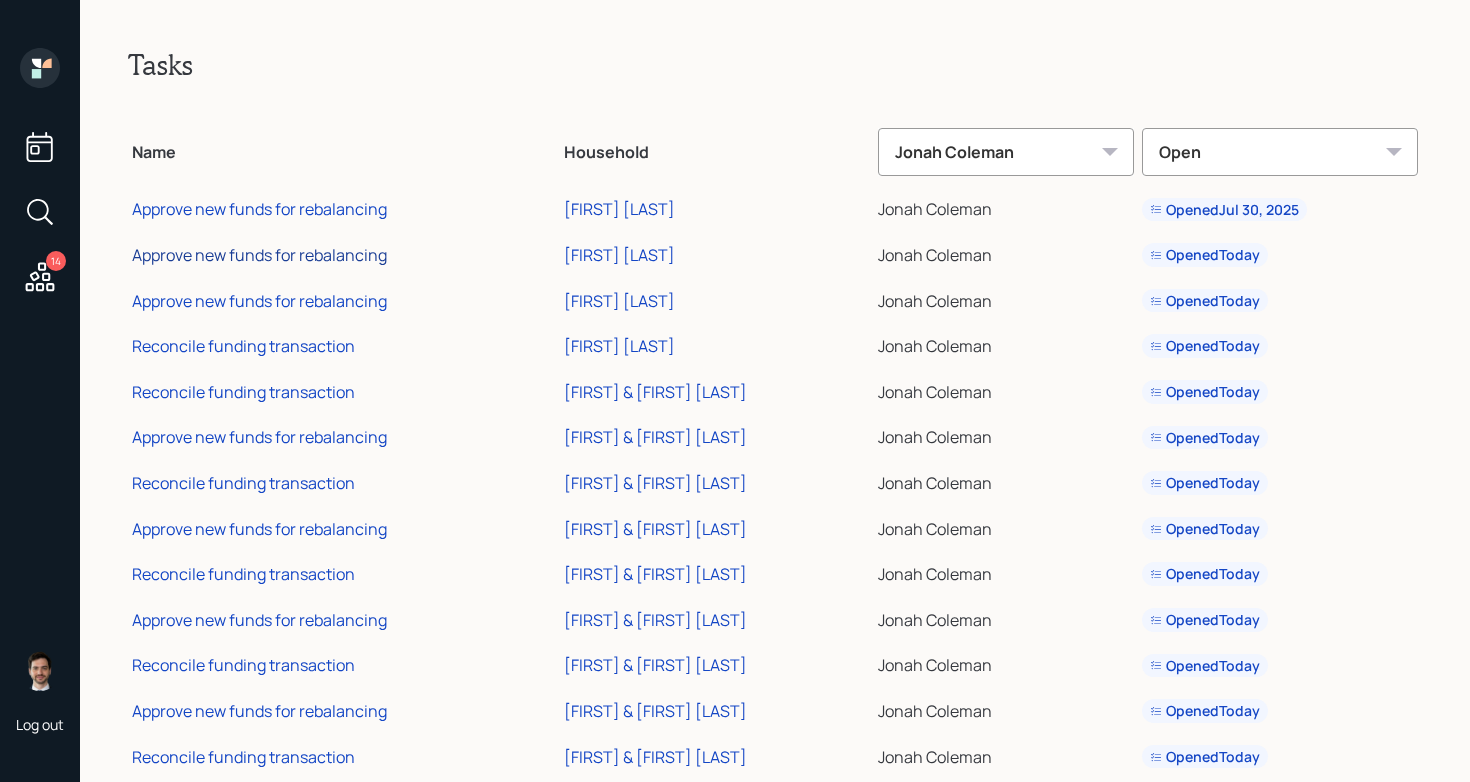 click on "Approve new funds for rebalancing" at bounding box center [259, 255] 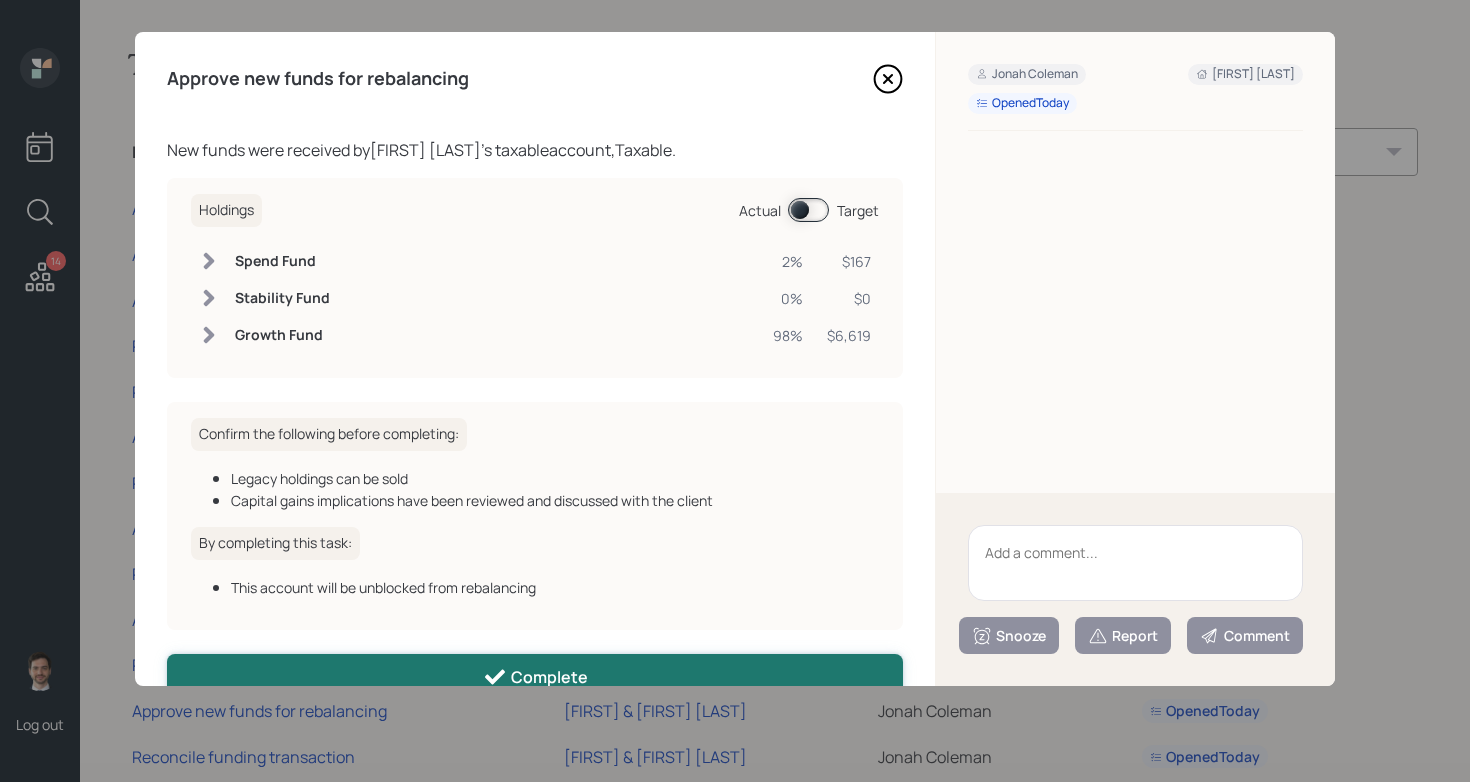 click on "Complete" at bounding box center (535, 676) 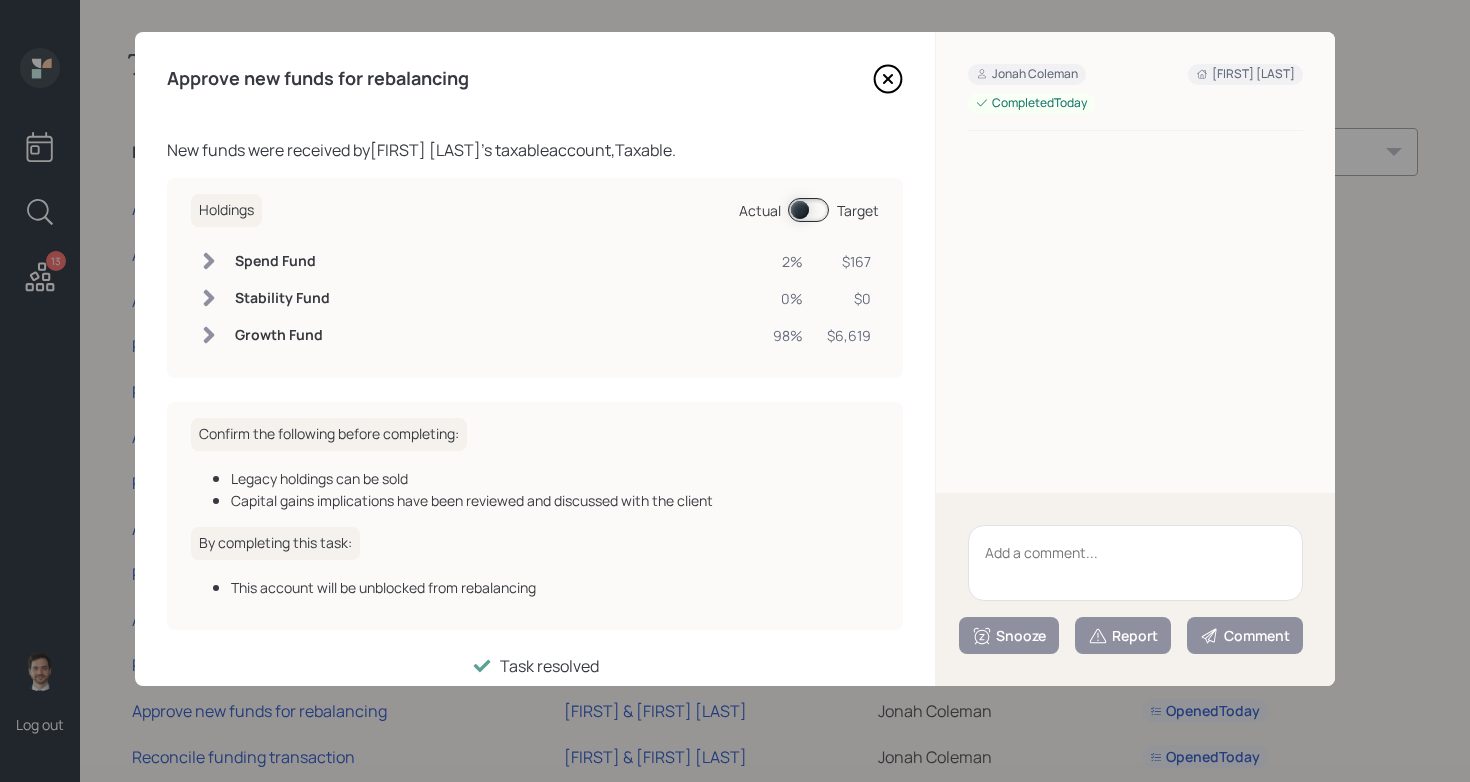 scroll, scrollTop: 23, scrollLeft: 0, axis: vertical 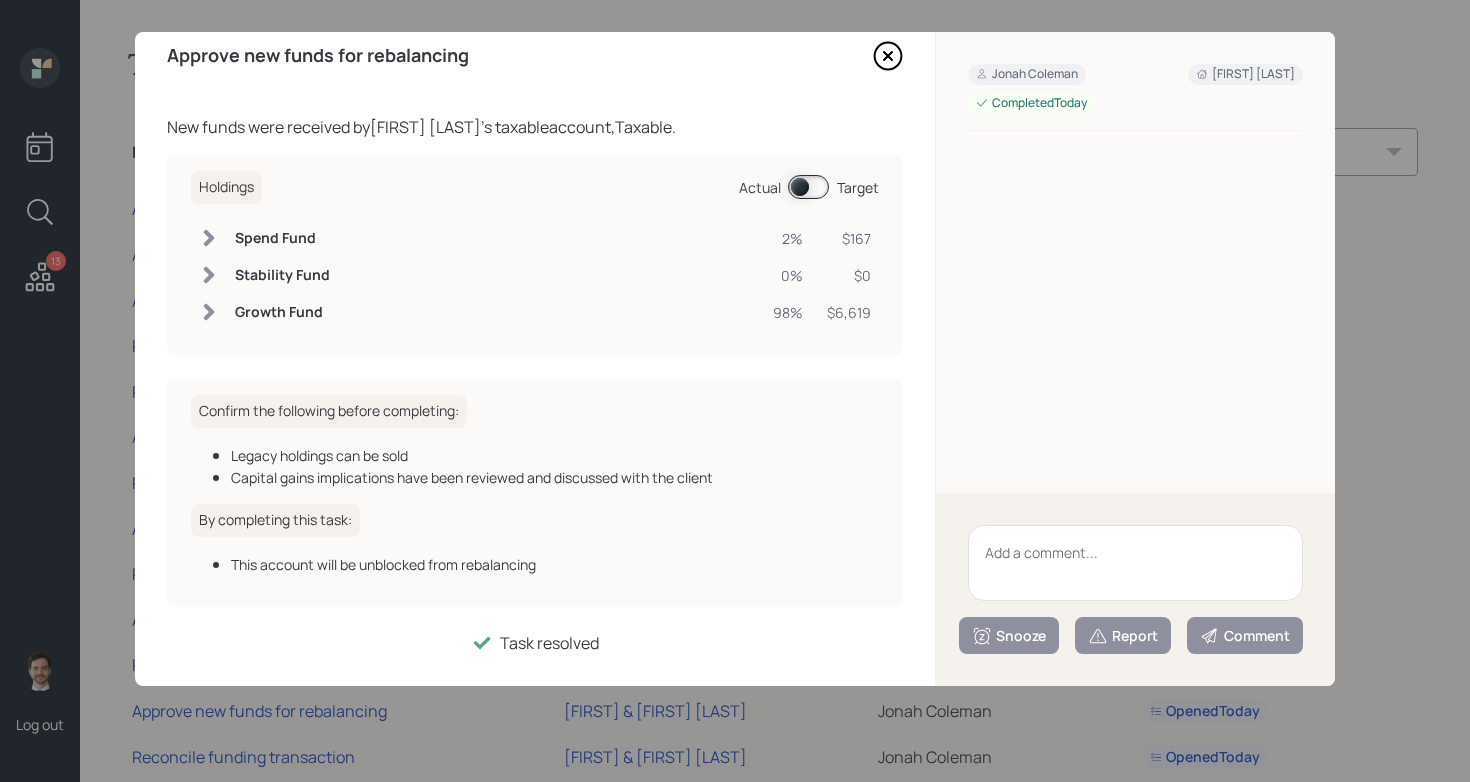 click 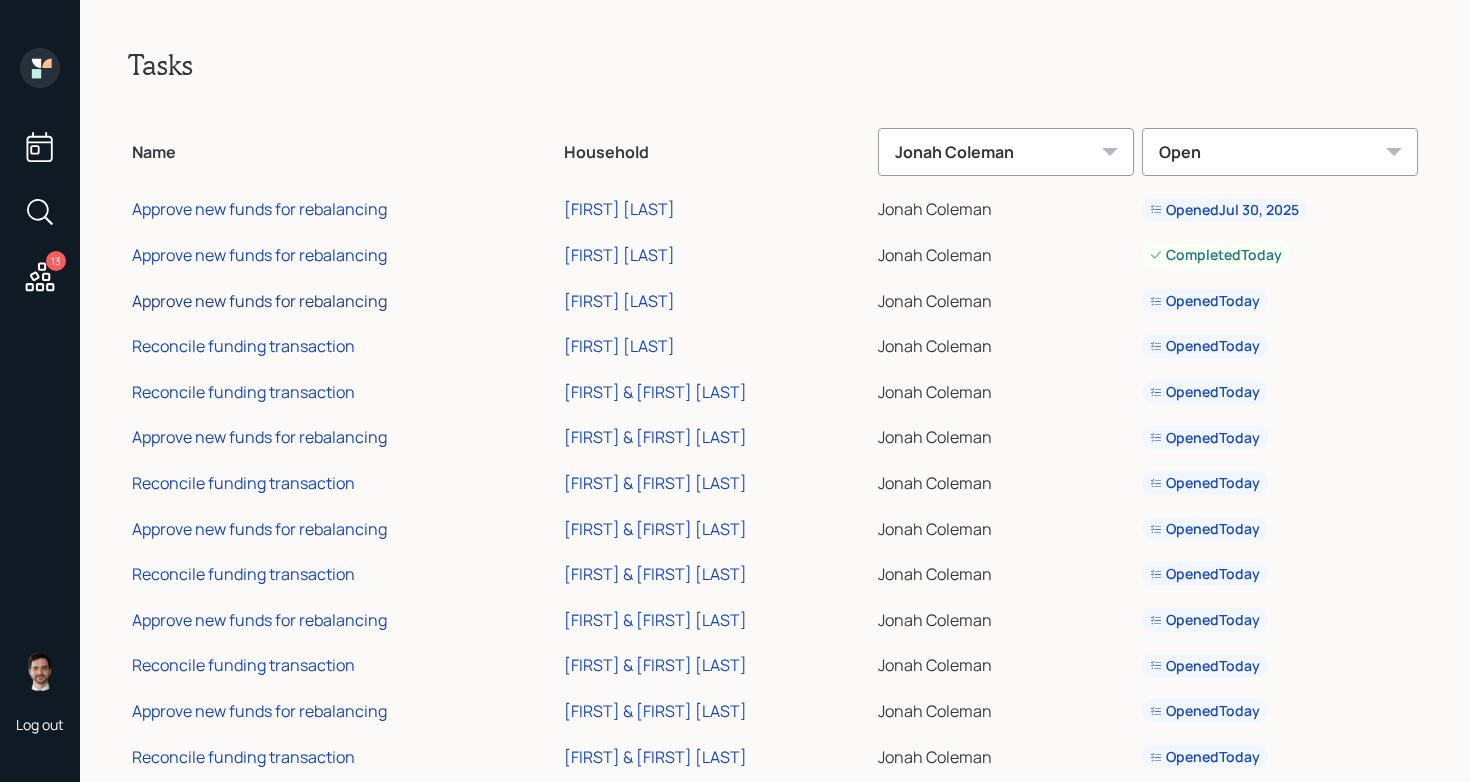 click on "Approve new funds for rebalancing" at bounding box center (259, 301) 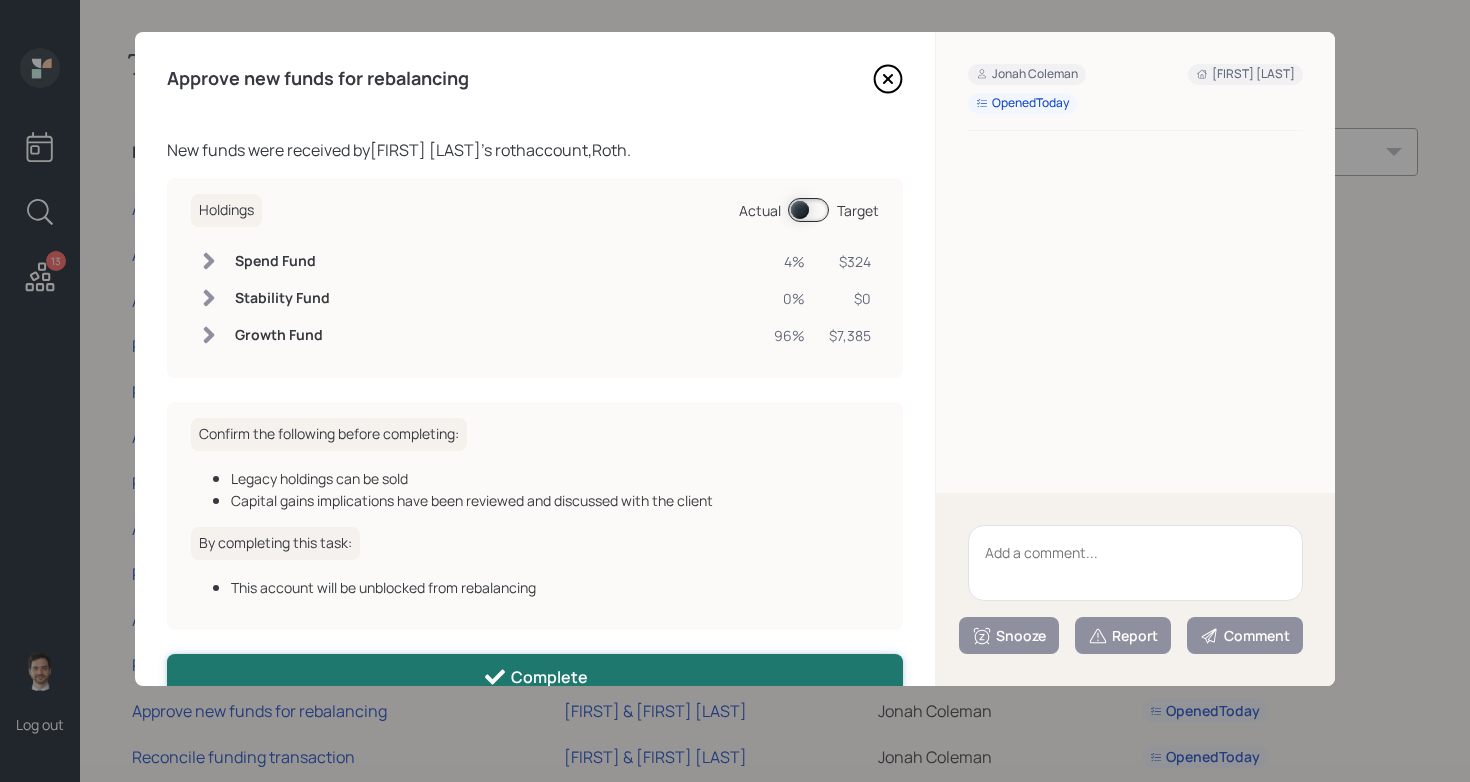click on "Complete" at bounding box center [535, 677] 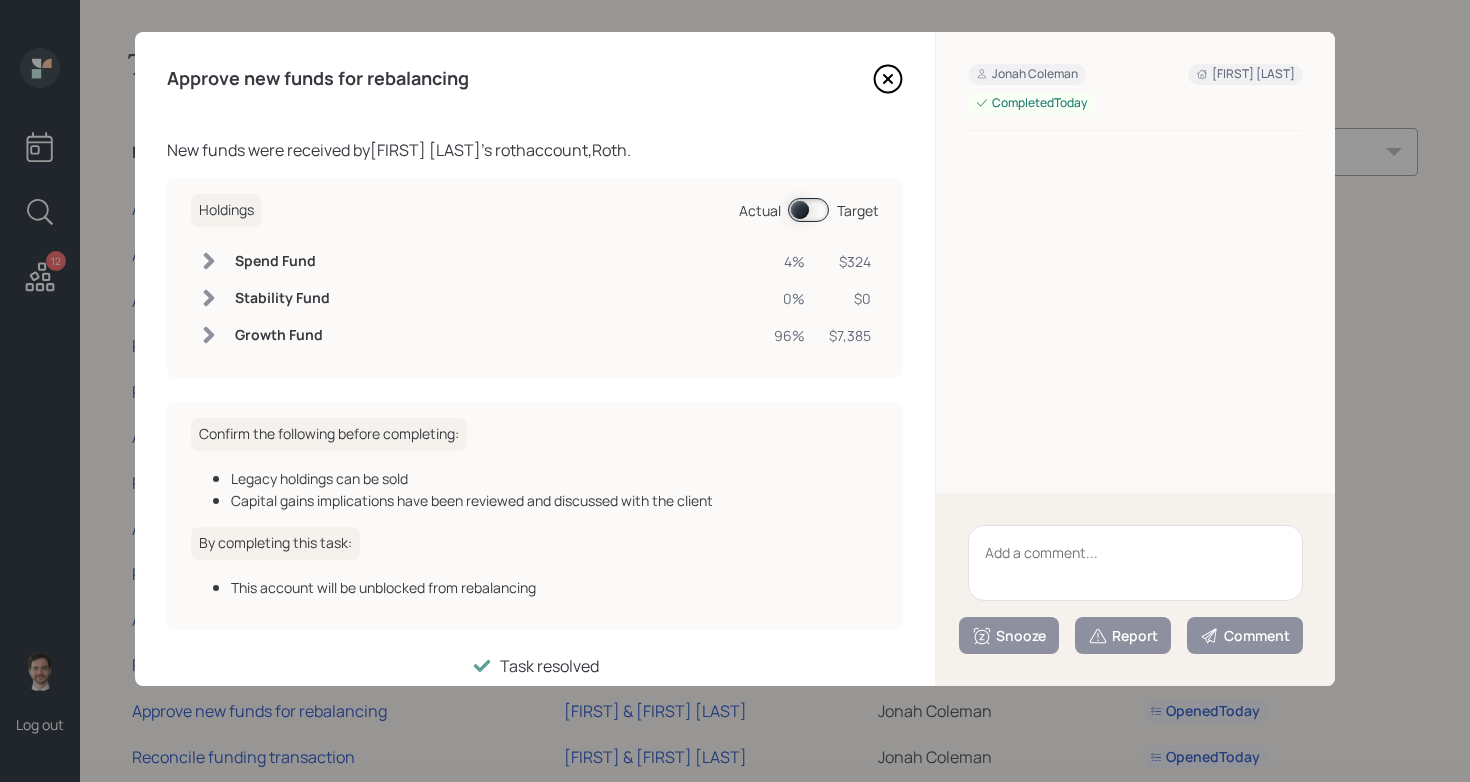 click 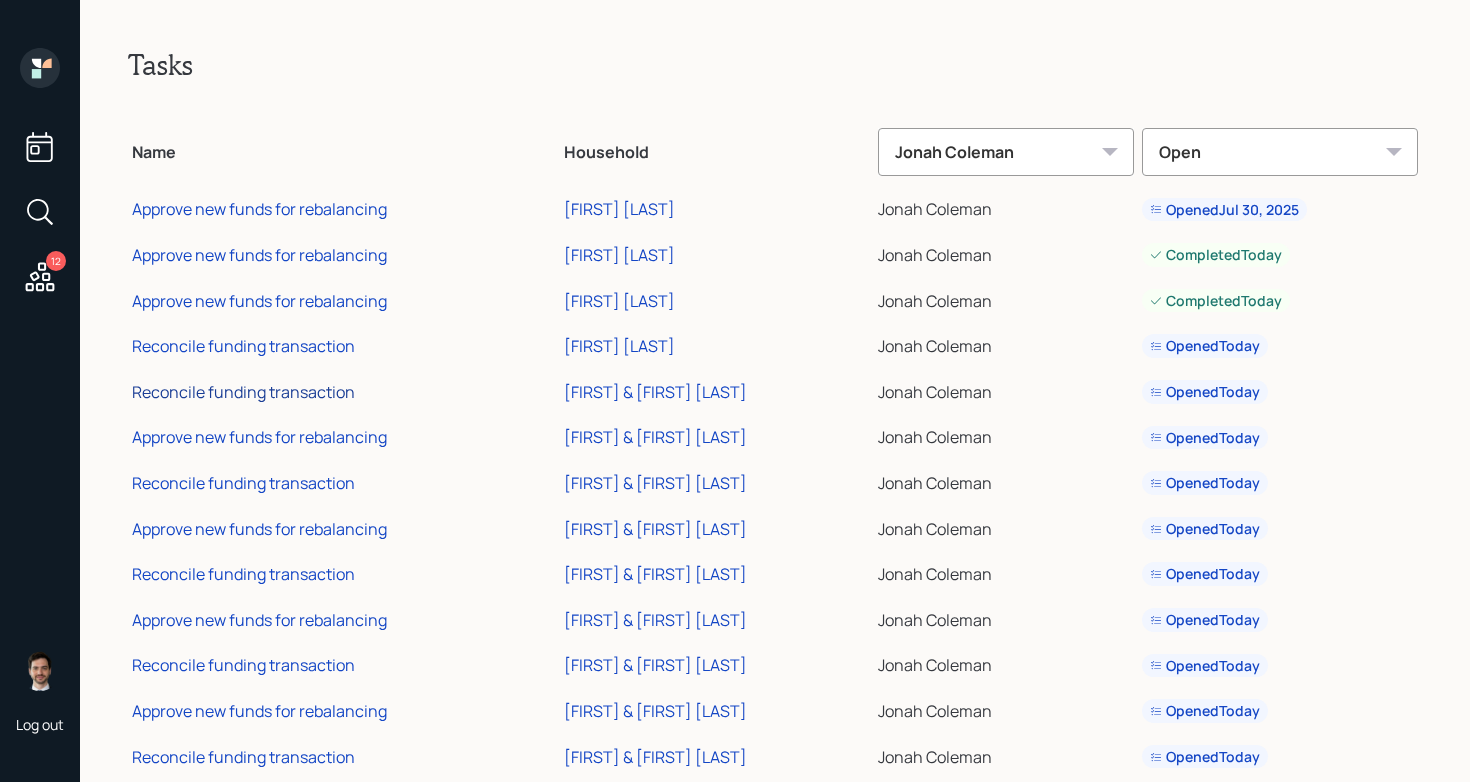 click on "Reconcile funding transaction" at bounding box center (243, 392) 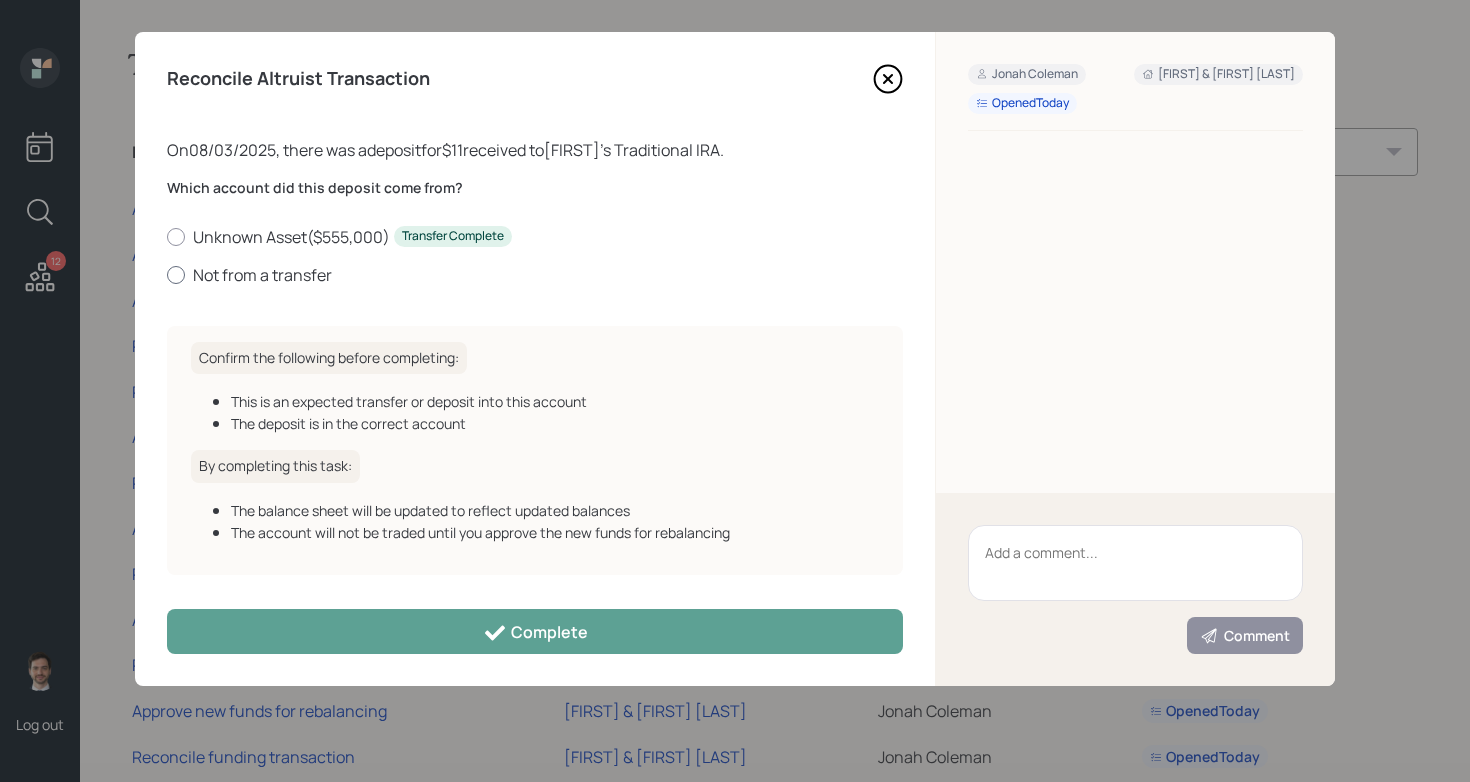 click on "Not from a transfer" at bounding box center [535, 275] 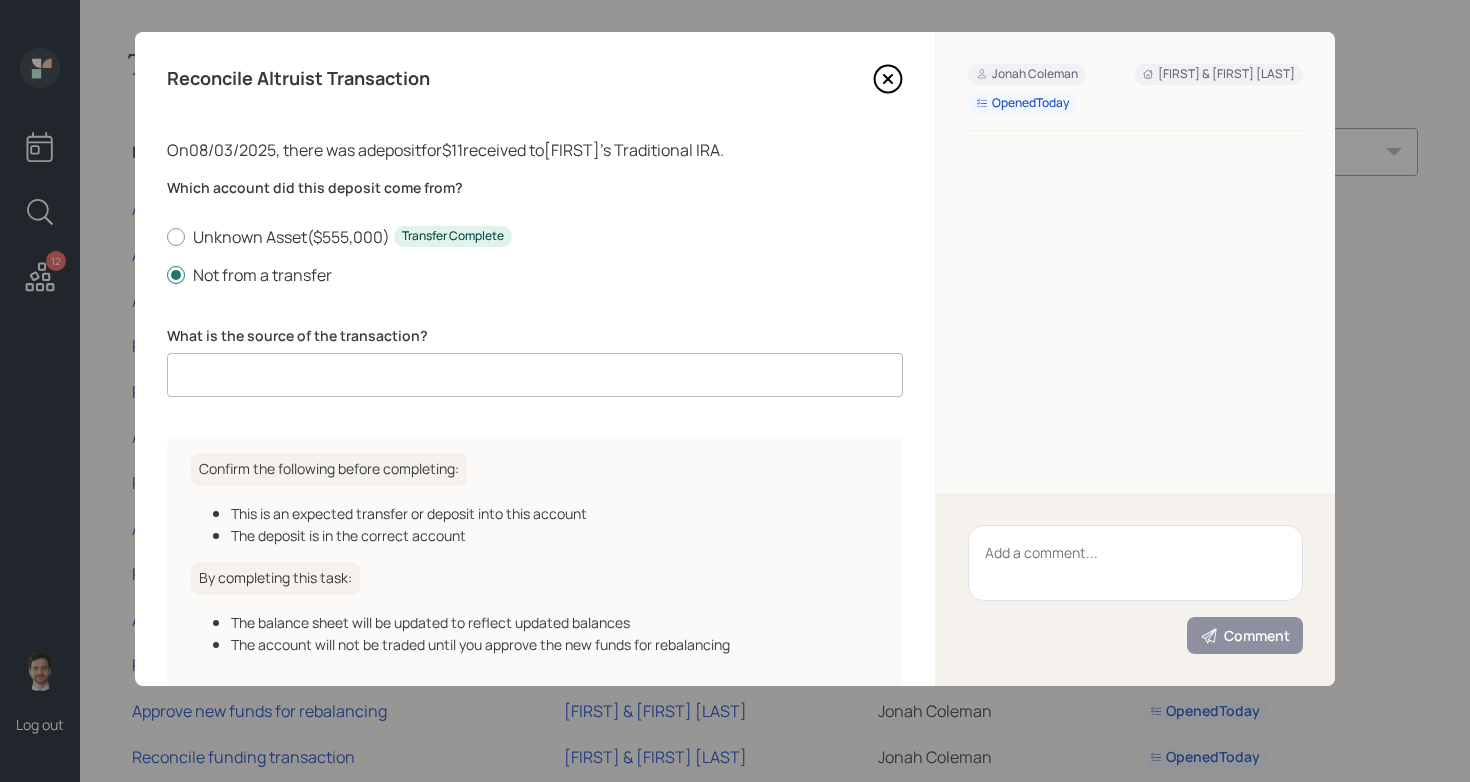 click at bounding box center (535, 375) 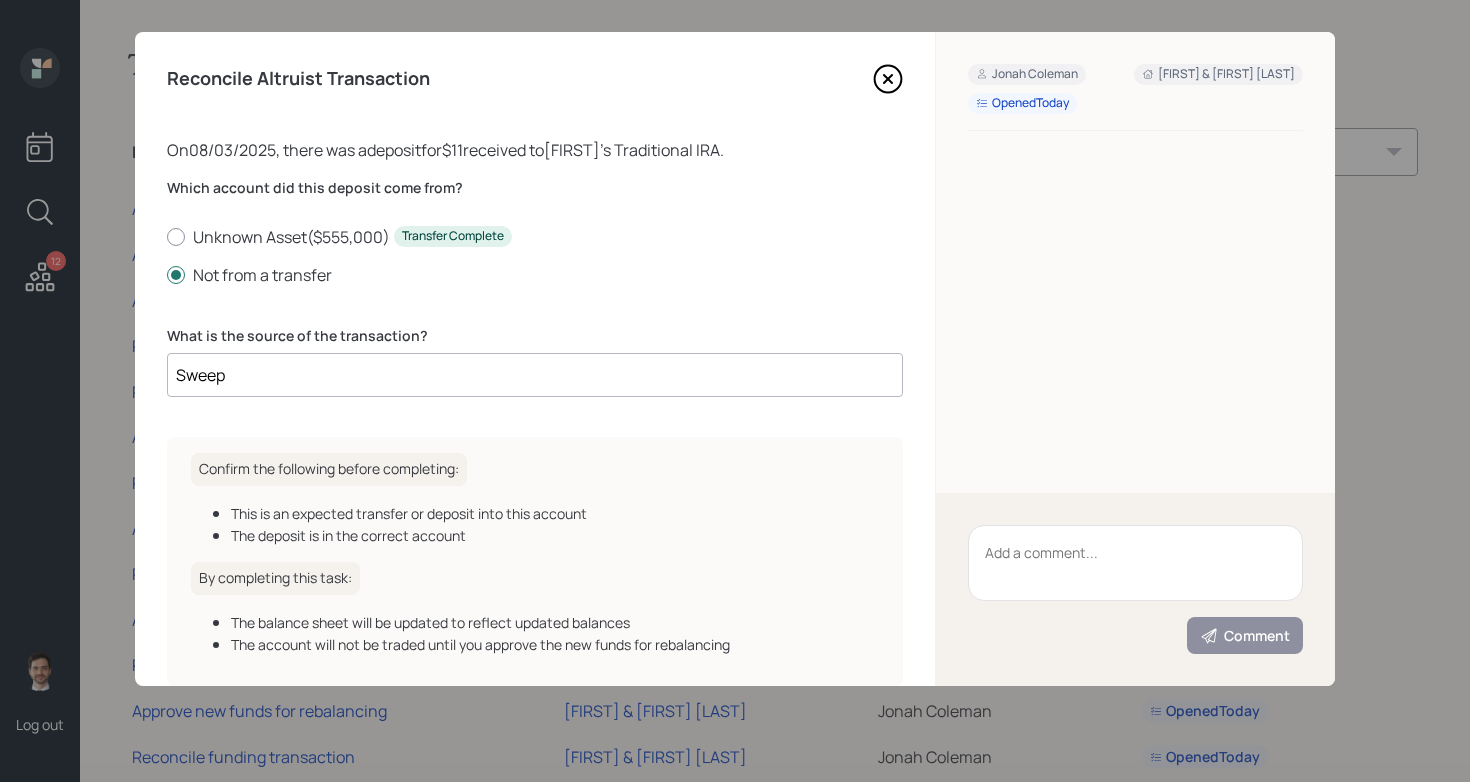 scroll, scrollTop: 103, scrollLeft: 0, axis: vertical 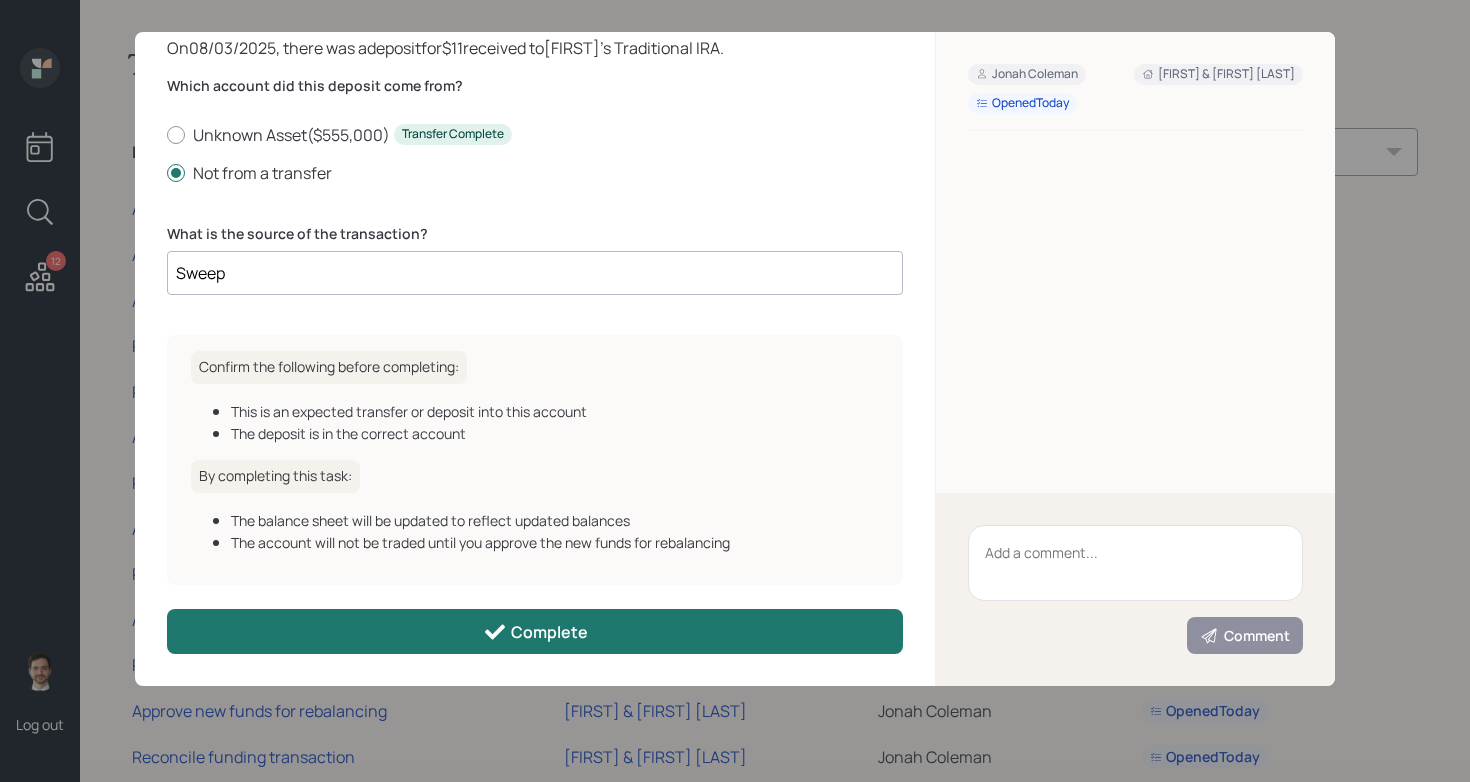 type on "Sweep" 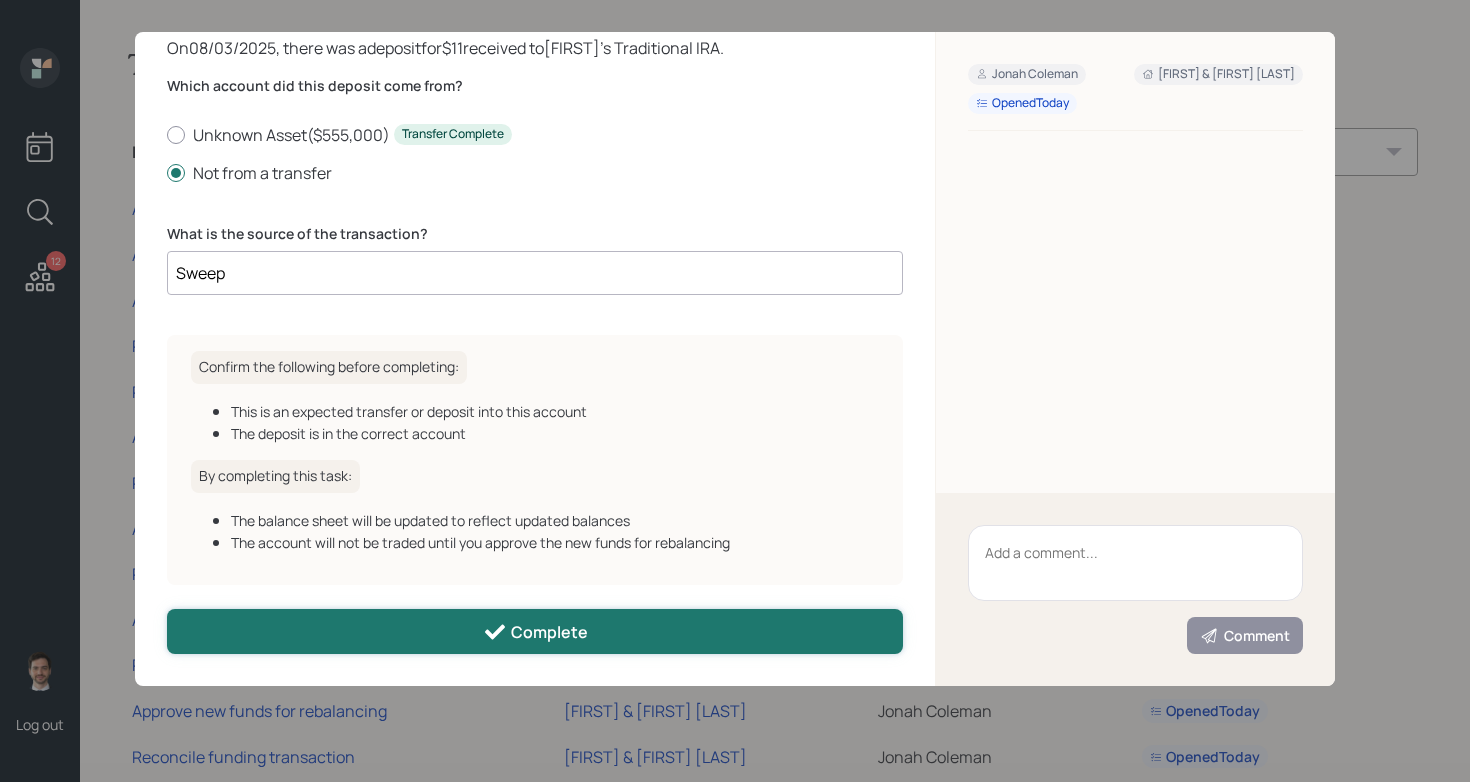 click on "Complete" at bounding box center [535, 631] 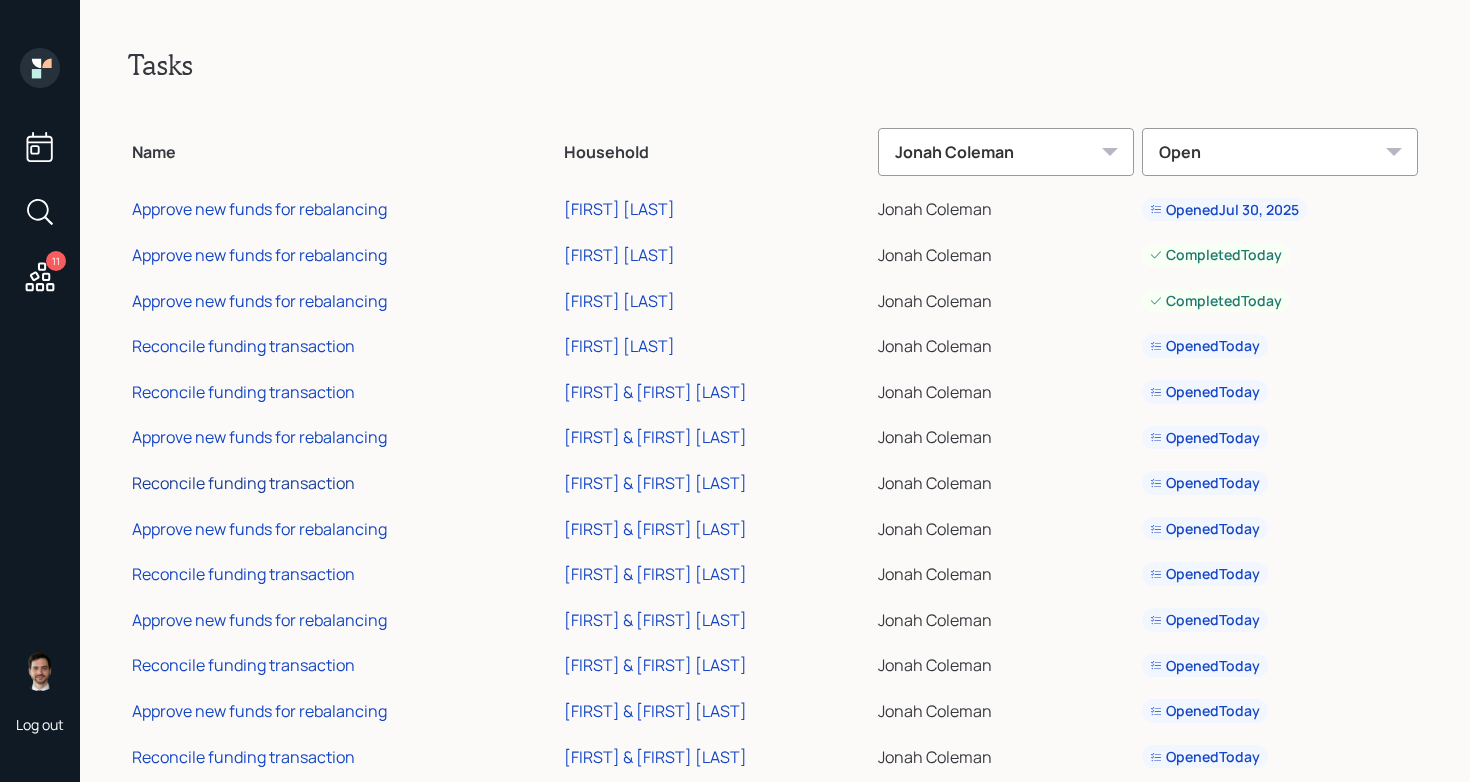 click on "Reconcile funding transaction" at bounding box center [243, 483] 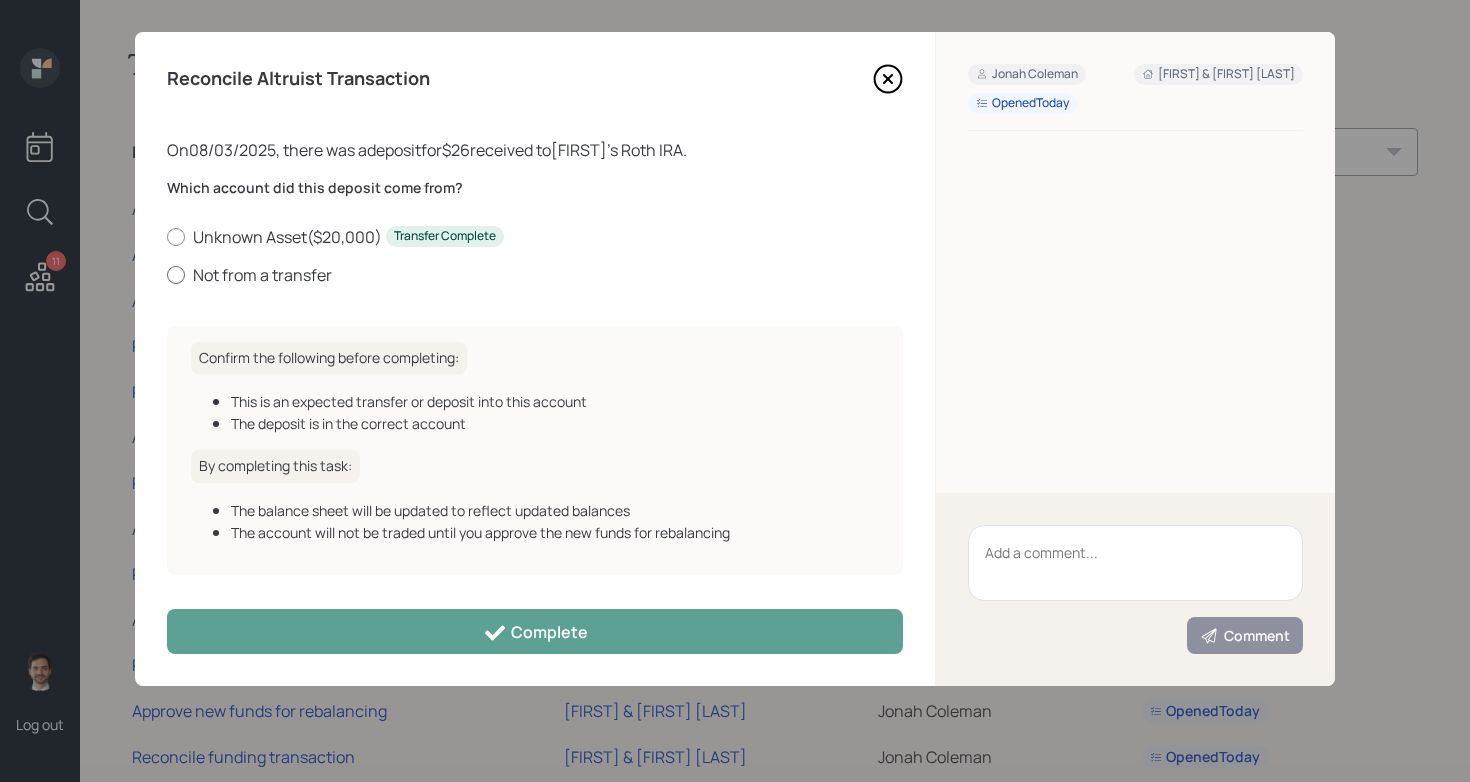 click on "Not from a transfer" at bounding box center (535, 275) 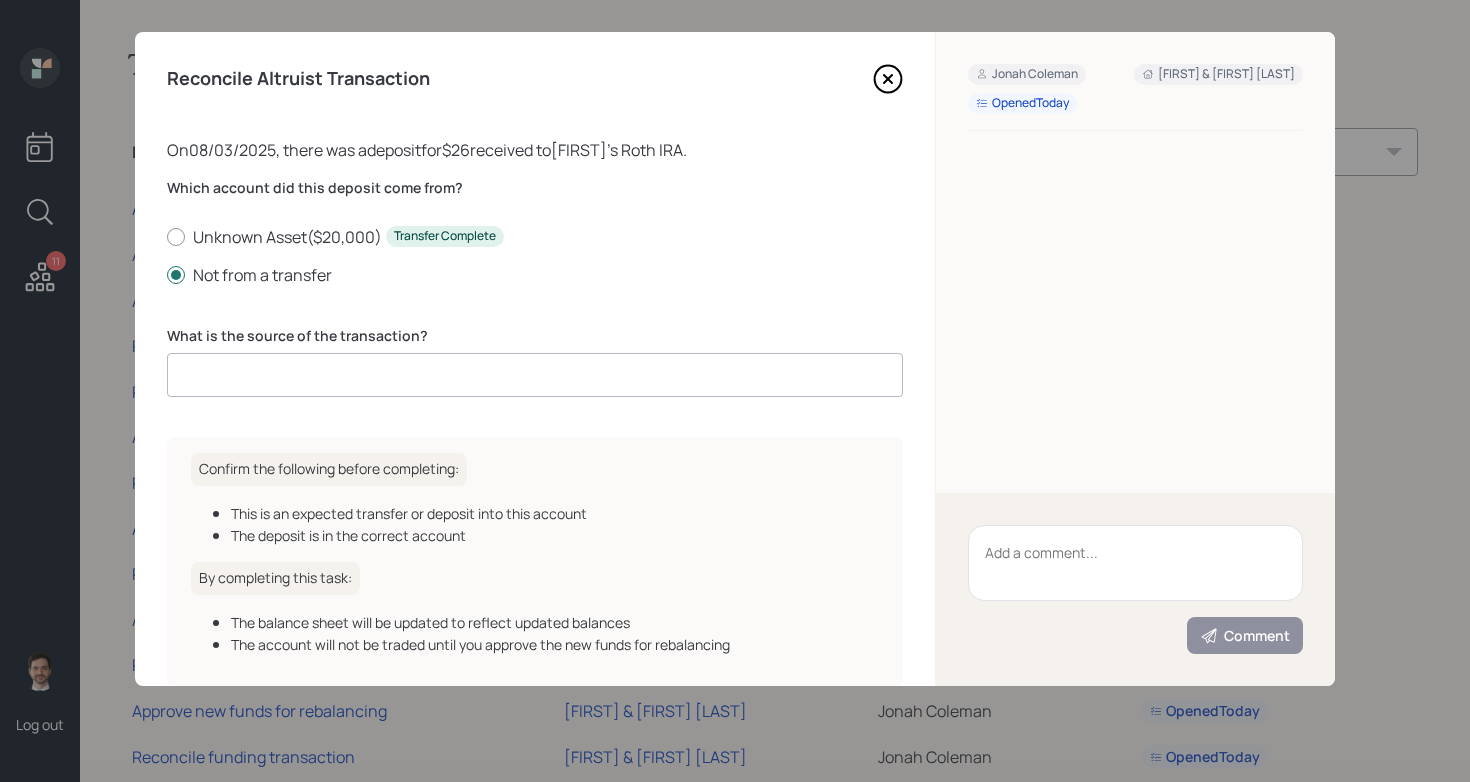 click at bounding box center (535, 375) 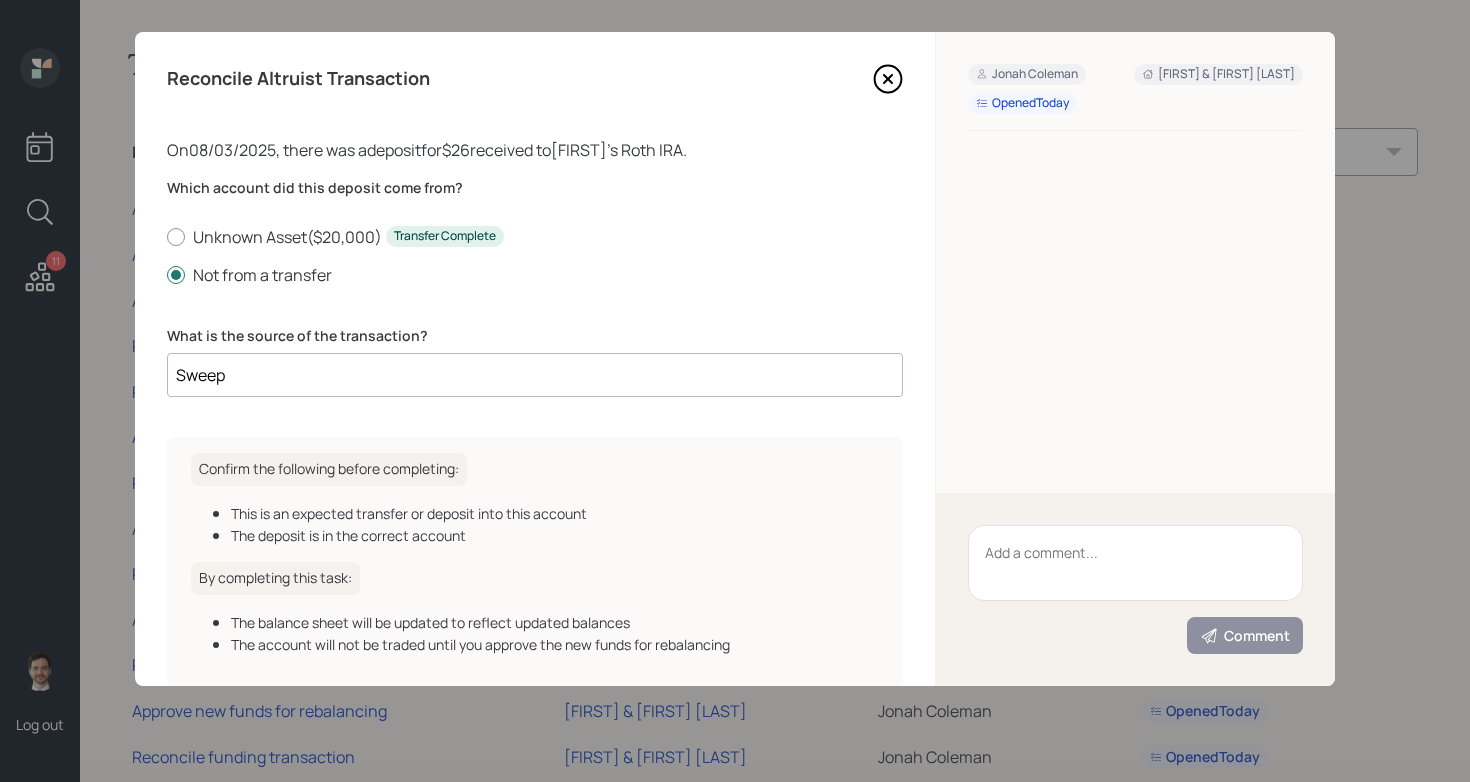 type on "Sweep" 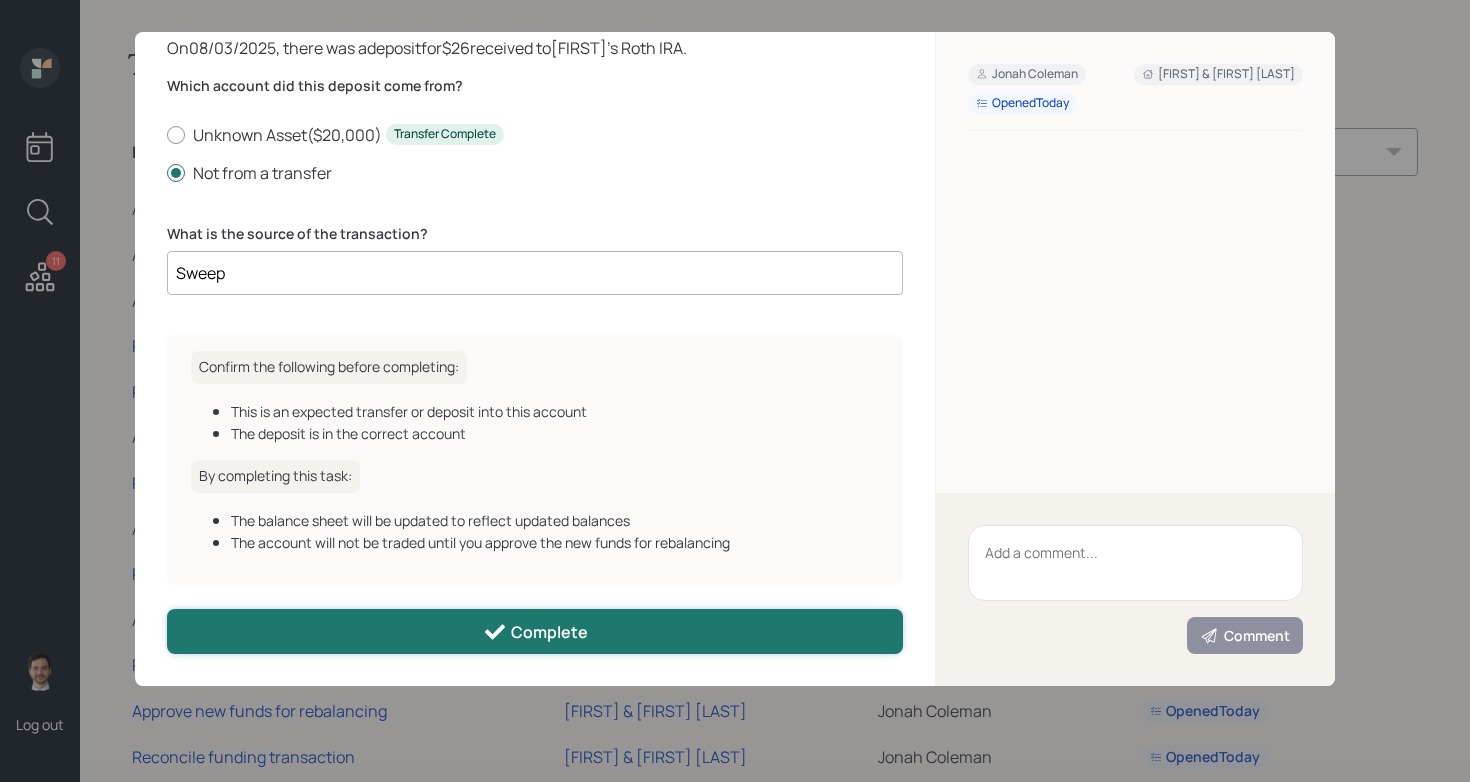 click on "Complete" at bounding box center [535, 631] 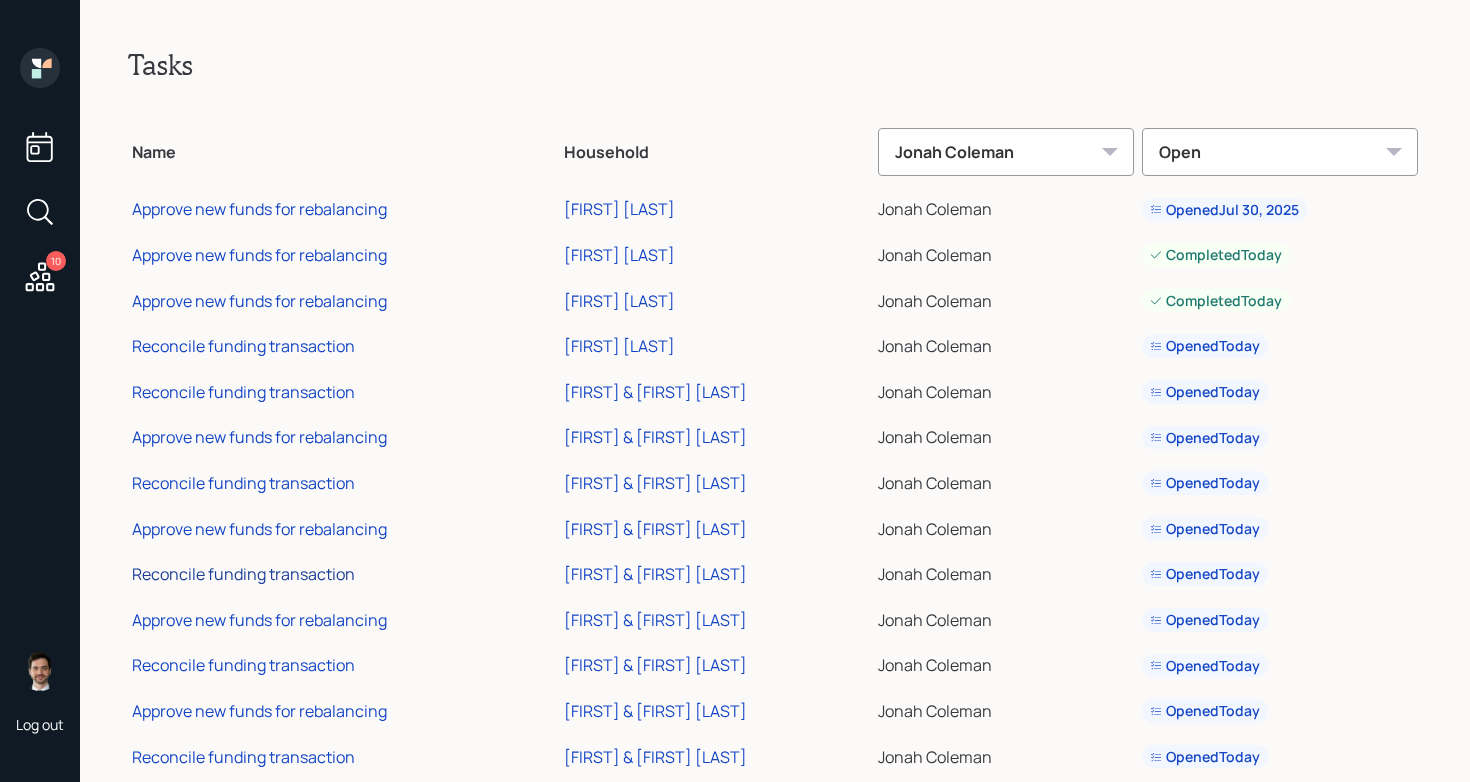 click on "Reconcile funding transaction" at bounding box center (243, 574) 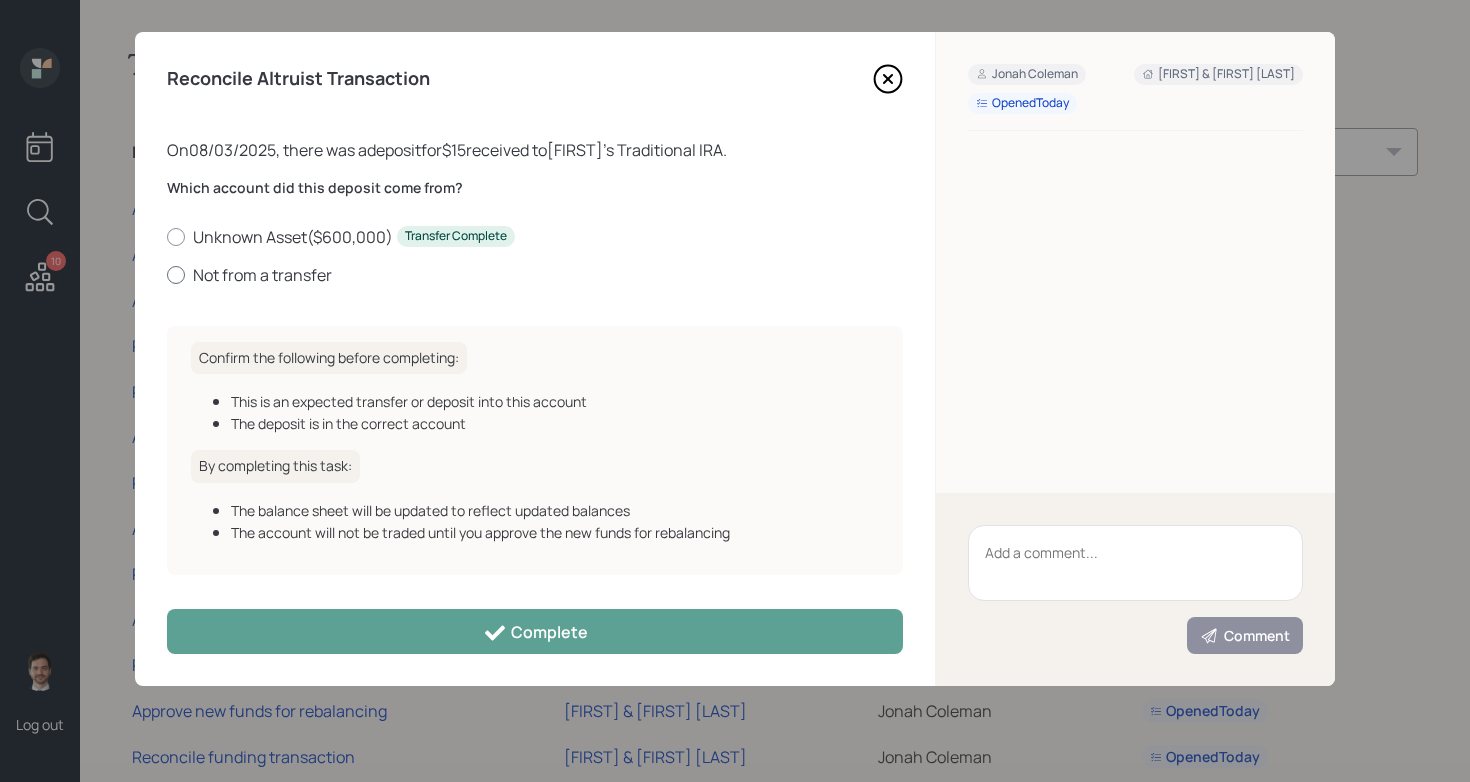 click on "Not from a transfer" at bounding box center [535, 275] 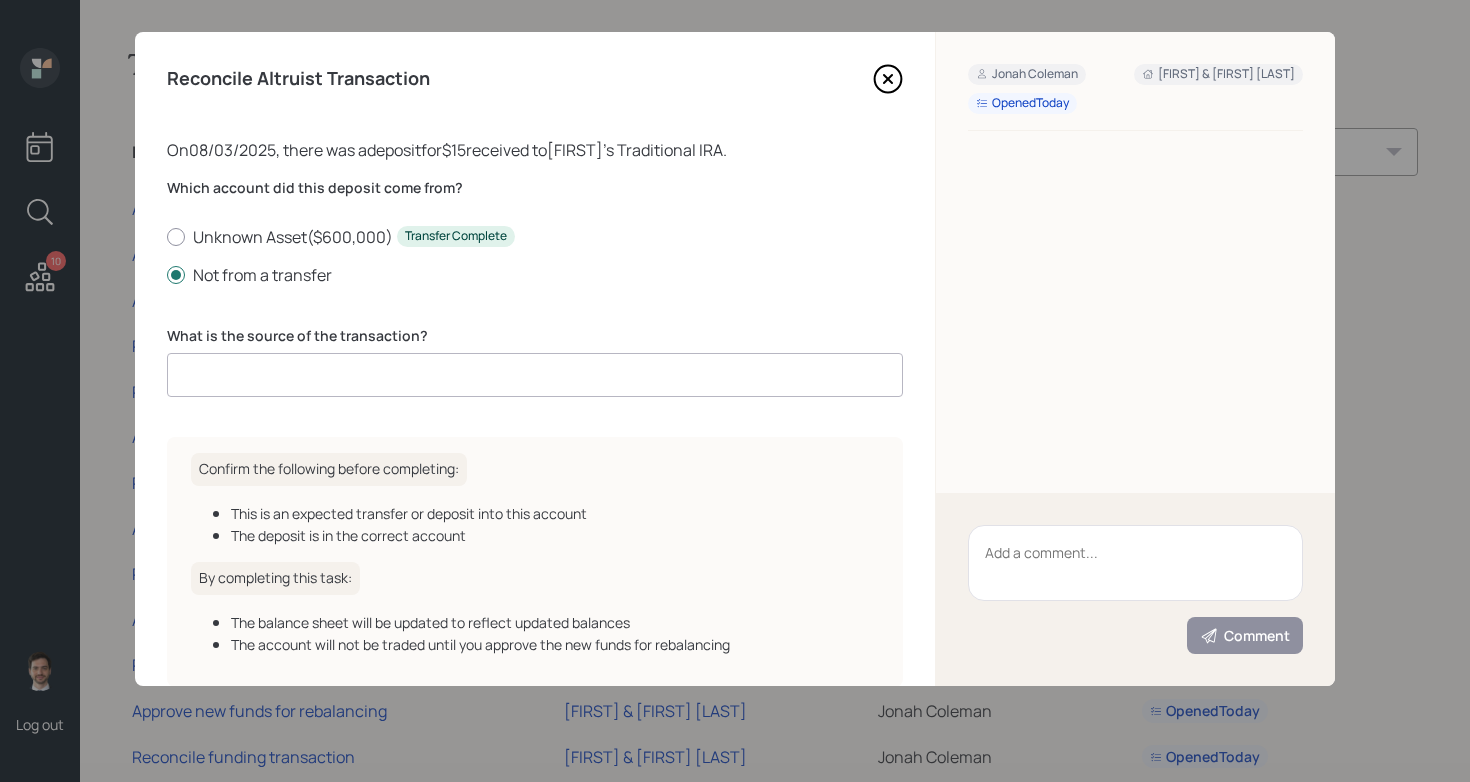 click at bounding box center [535, 375] 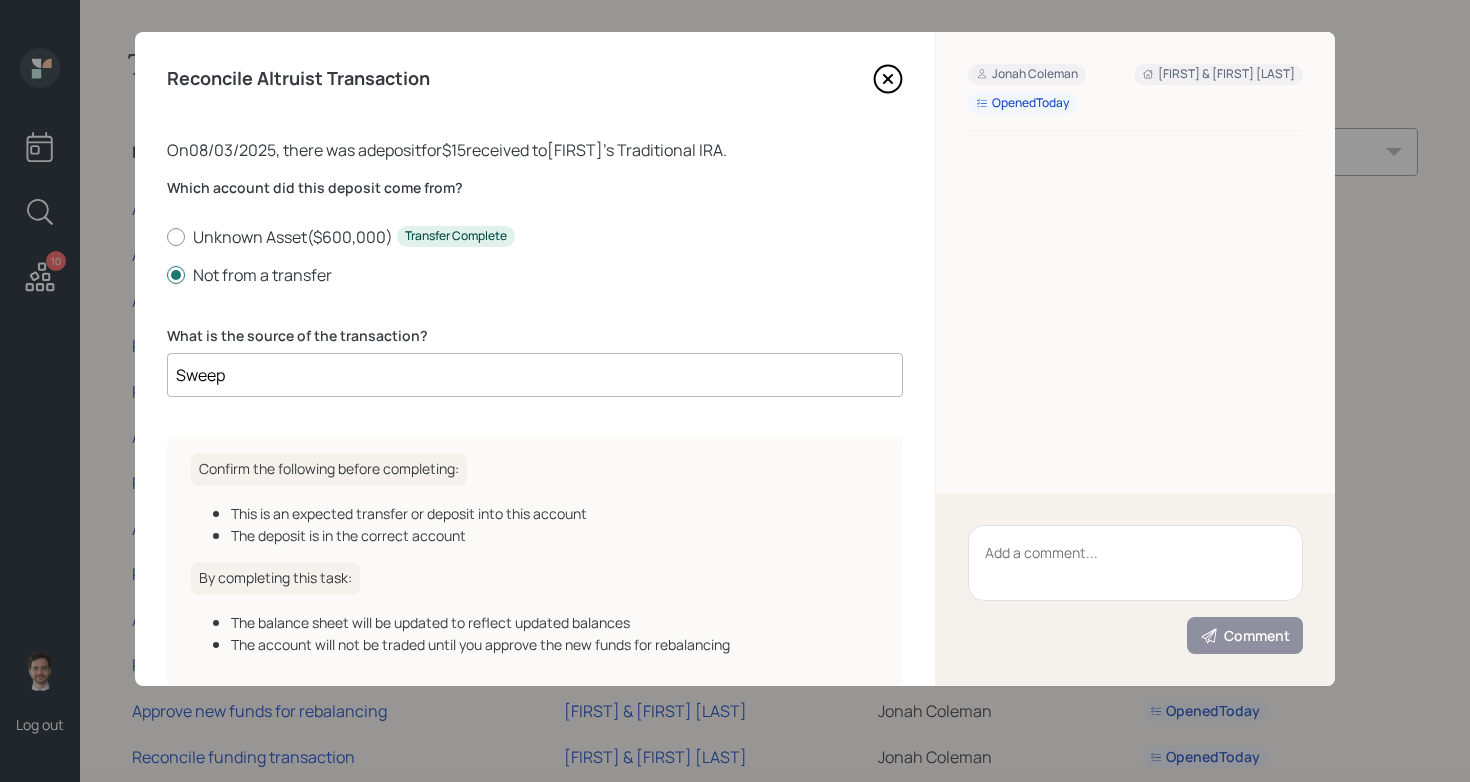 type on "Sweep" 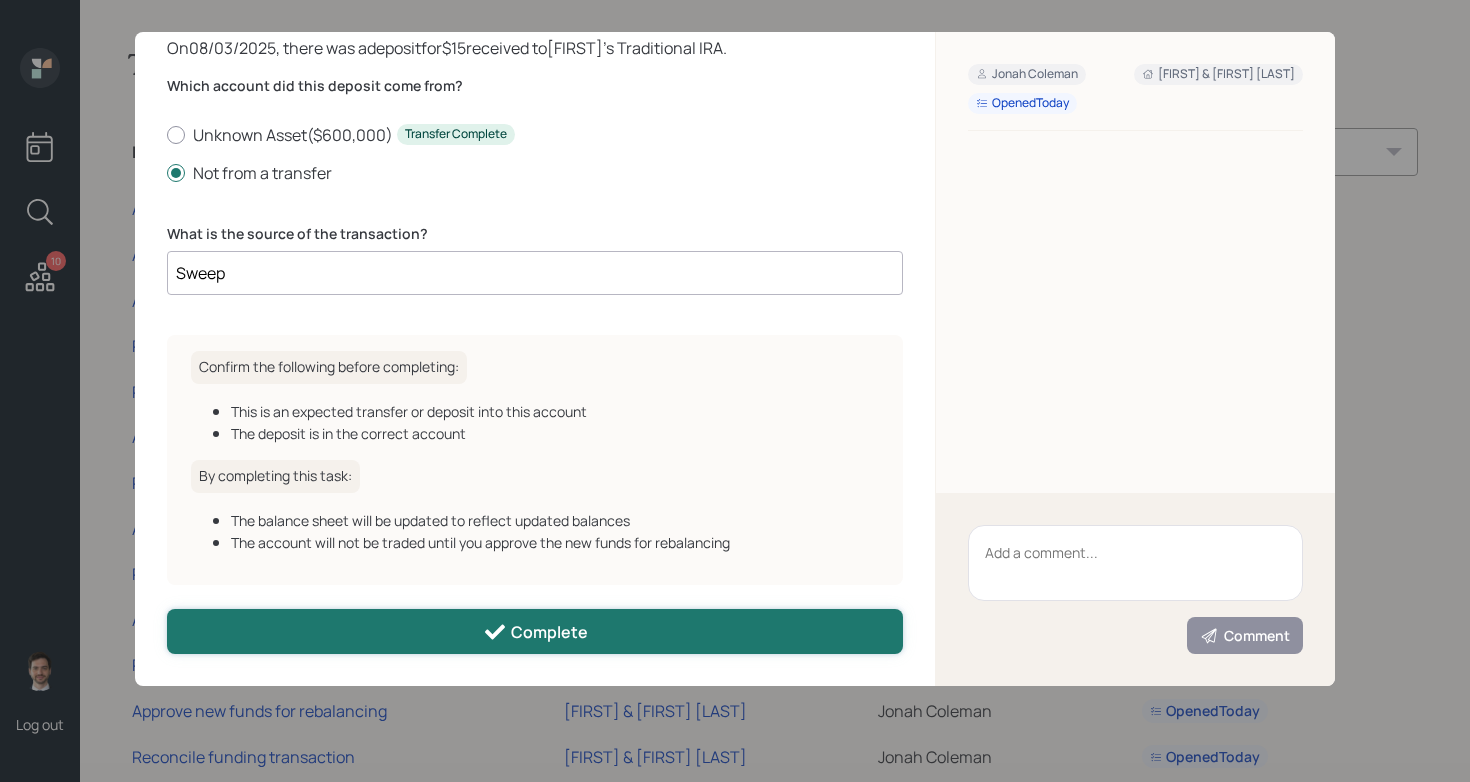 click on "Complete" at bounding box center (535, 631) 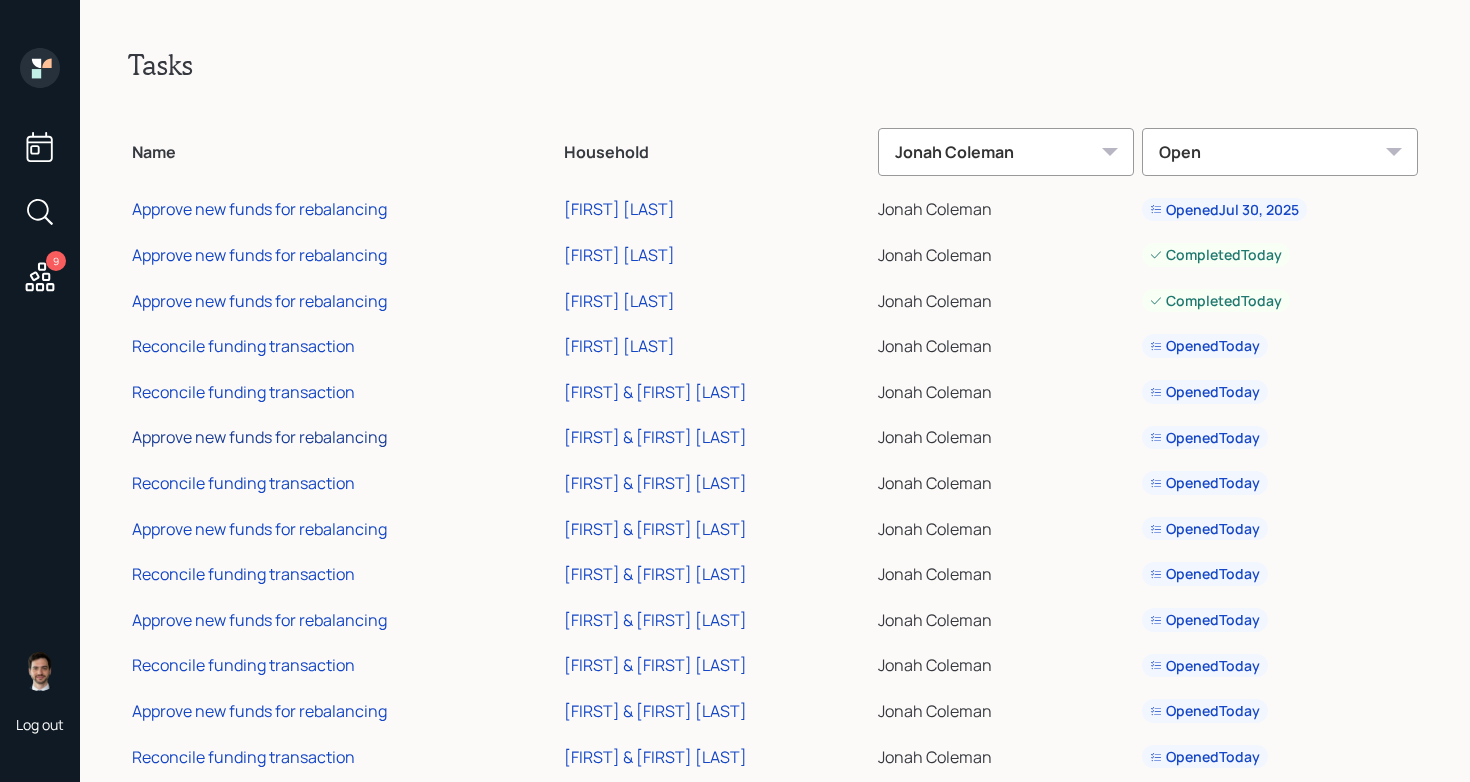click on "Approve new funds for rebalancing" at bounding box center [259, 437] 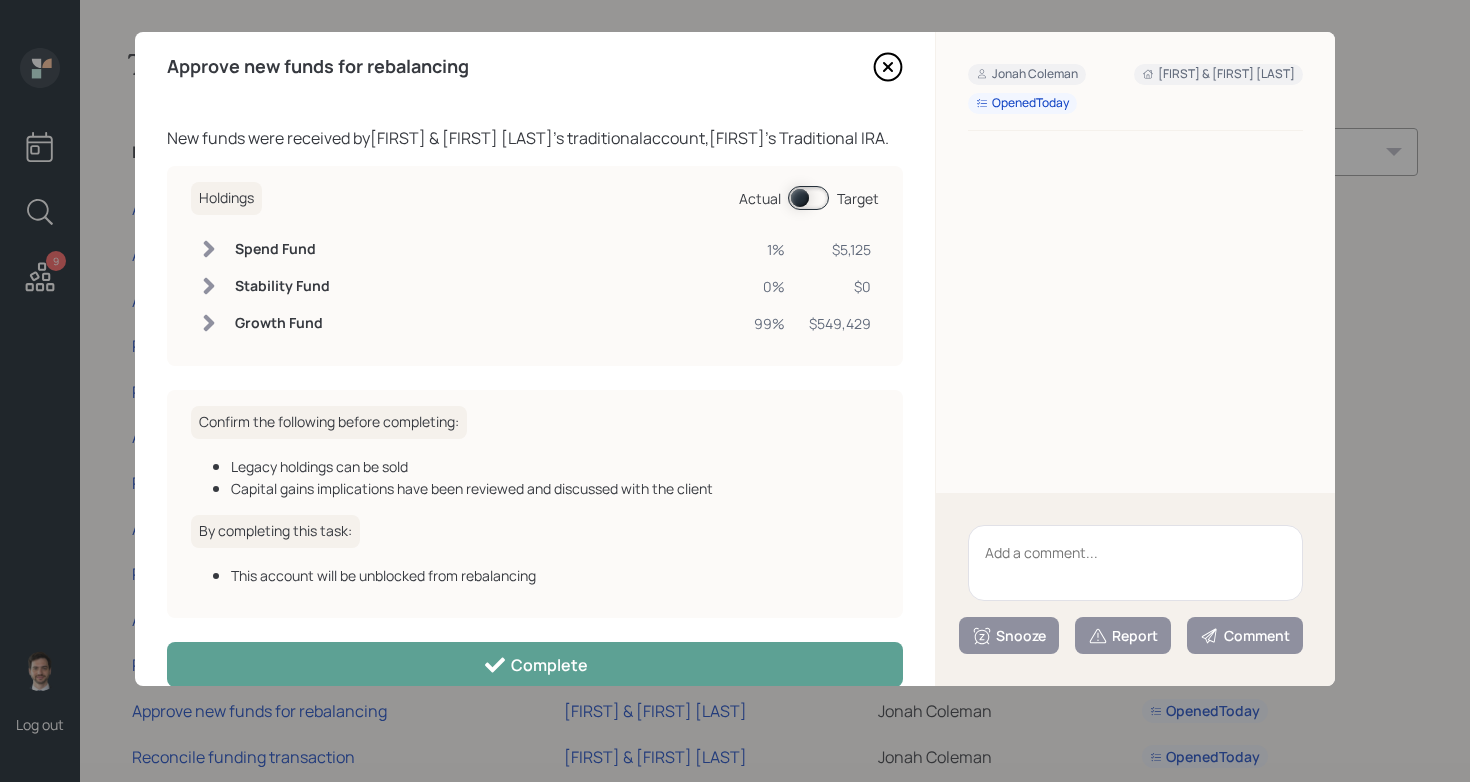 scroll, scrollTop: 0, scrollLeft: 0, axis: both 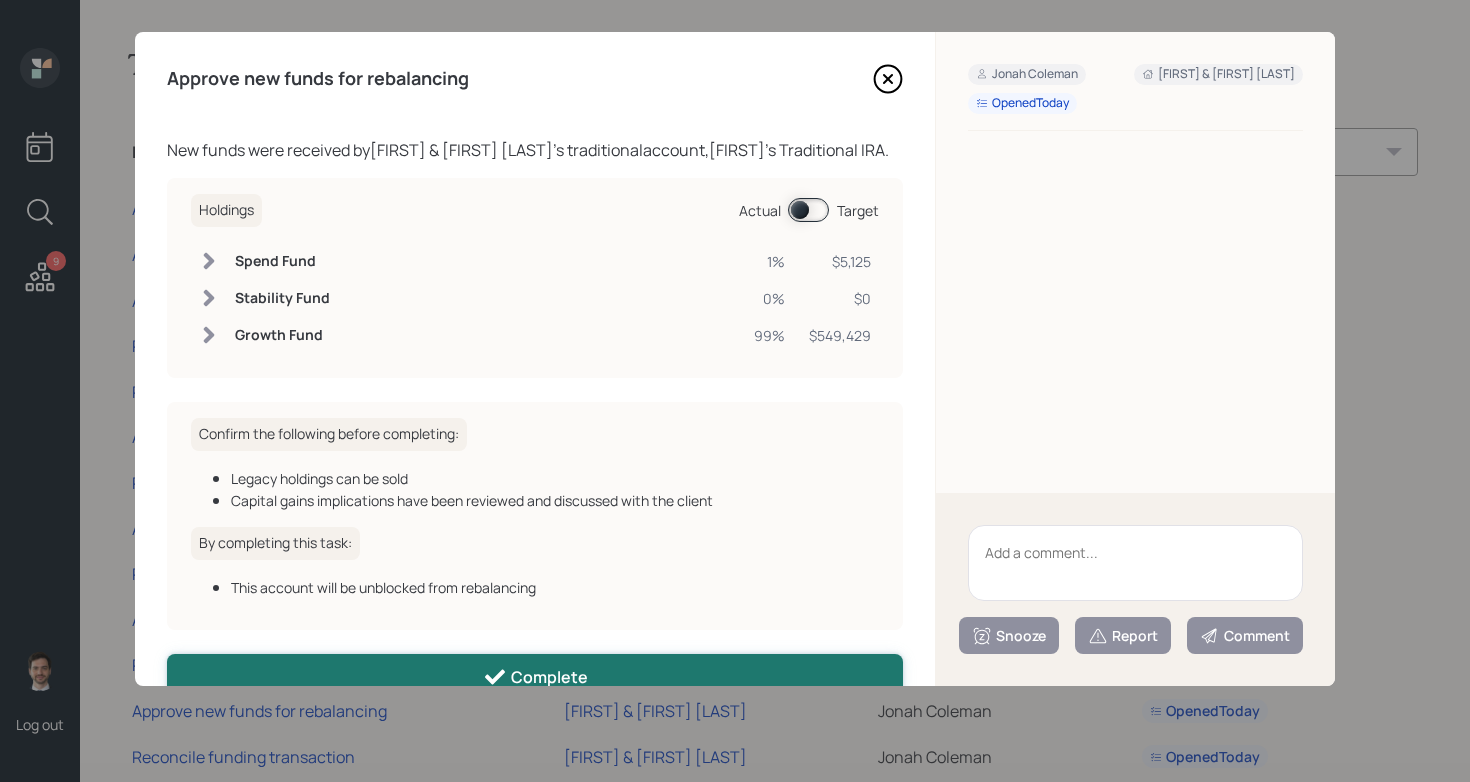 click on "Complete" at bounding box center [535, 676] 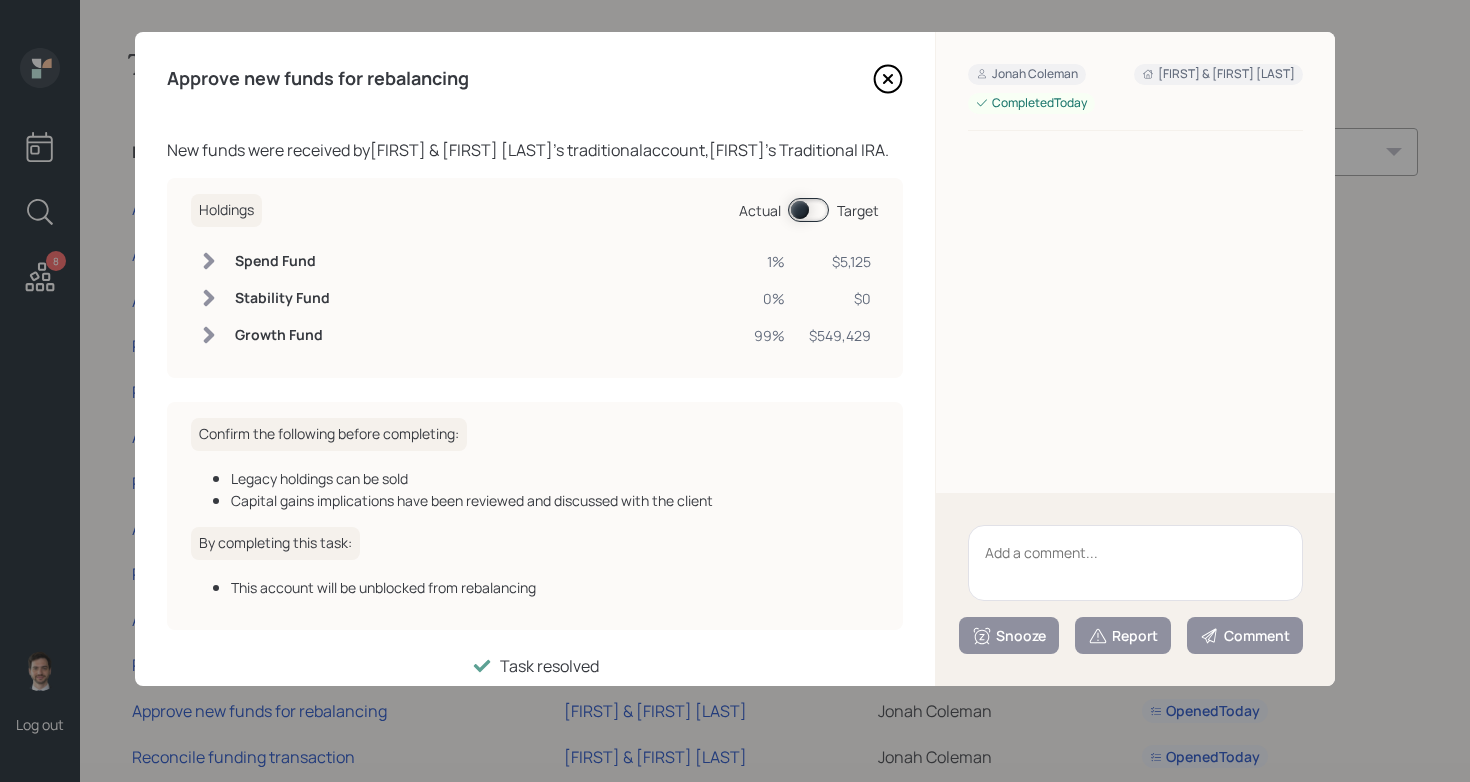 click 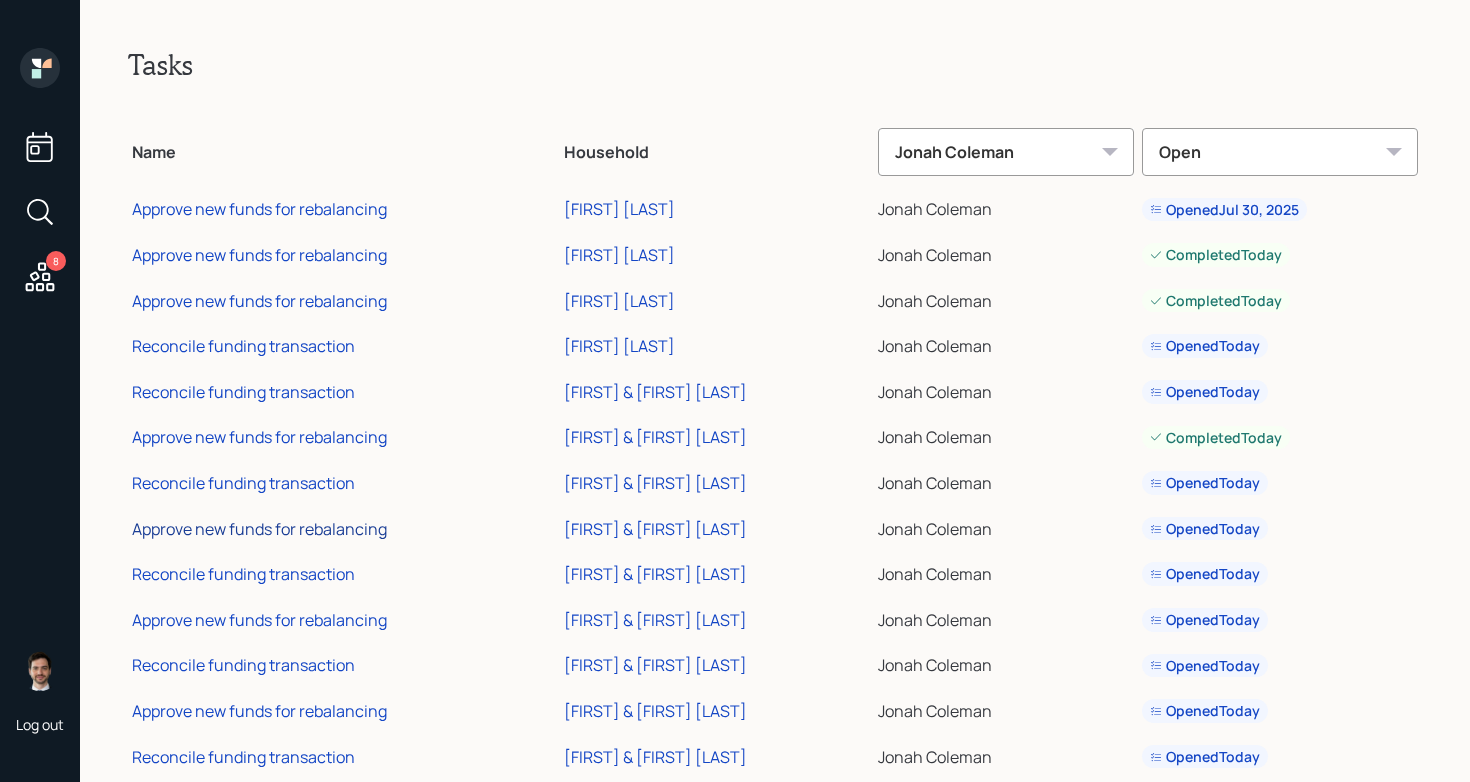 click on "Approve new funds for rebalancing" at bounding box center [259, 529] 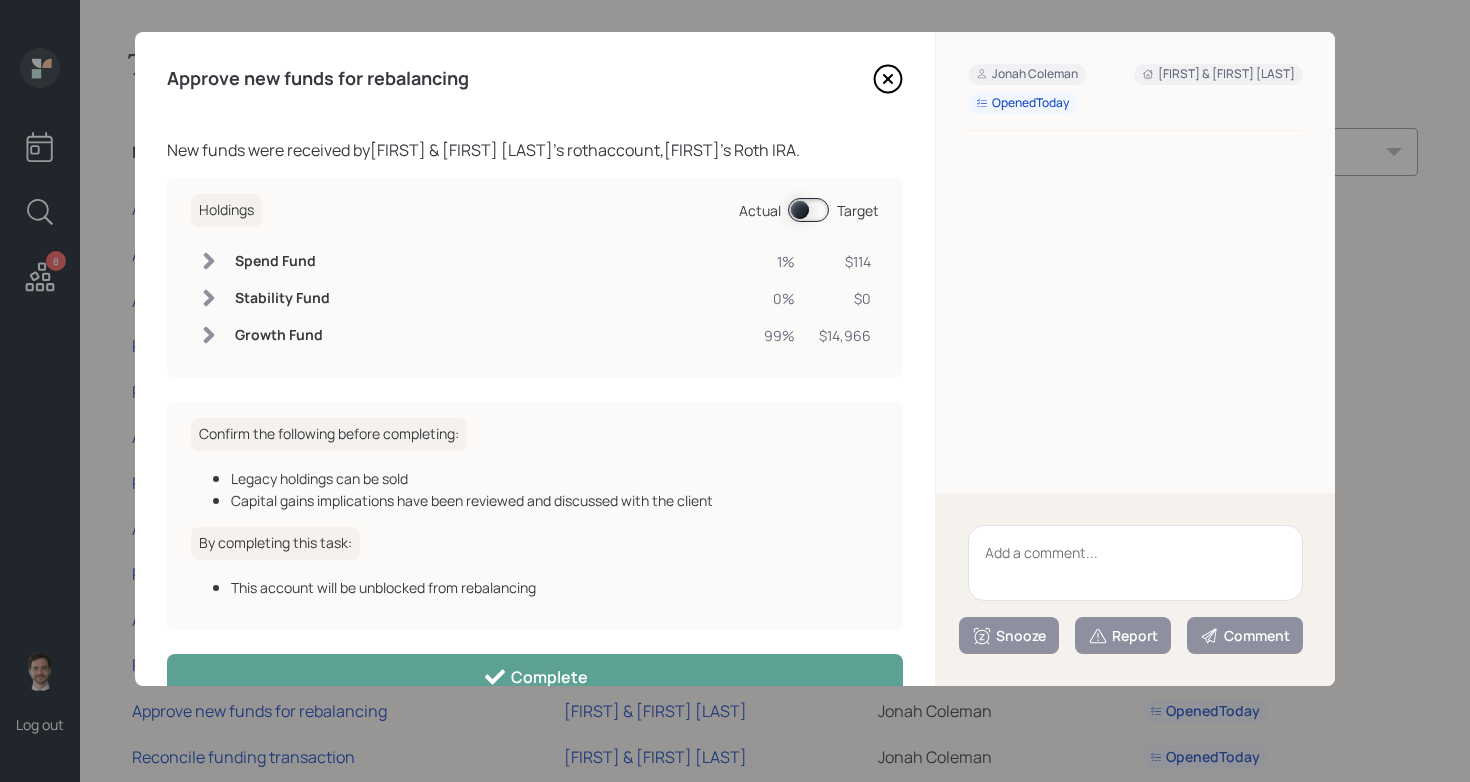scroll, scrollTop: 3, scrollLeft: 0, axis: vertical 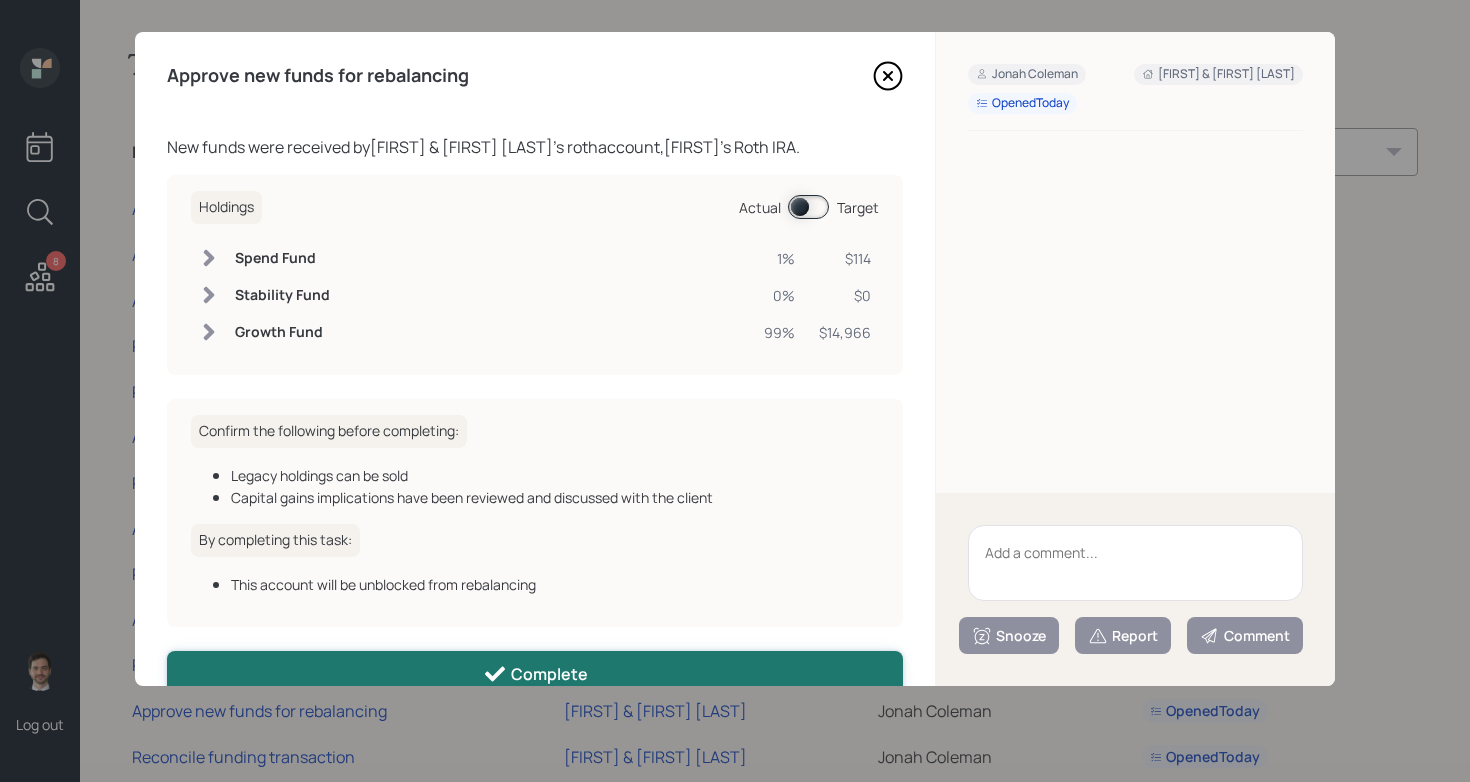 click on "Complete" at bounding box center (535, 673) 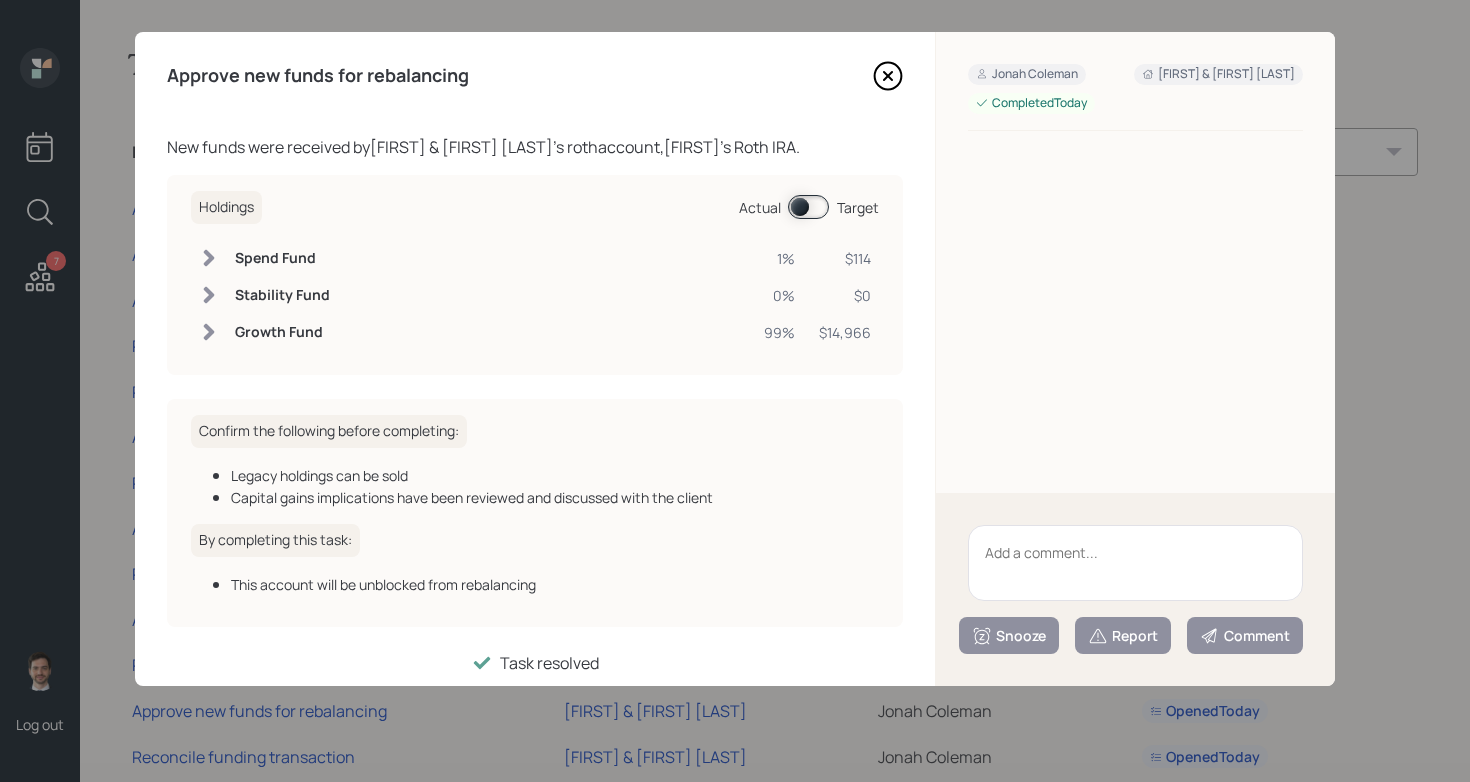 click 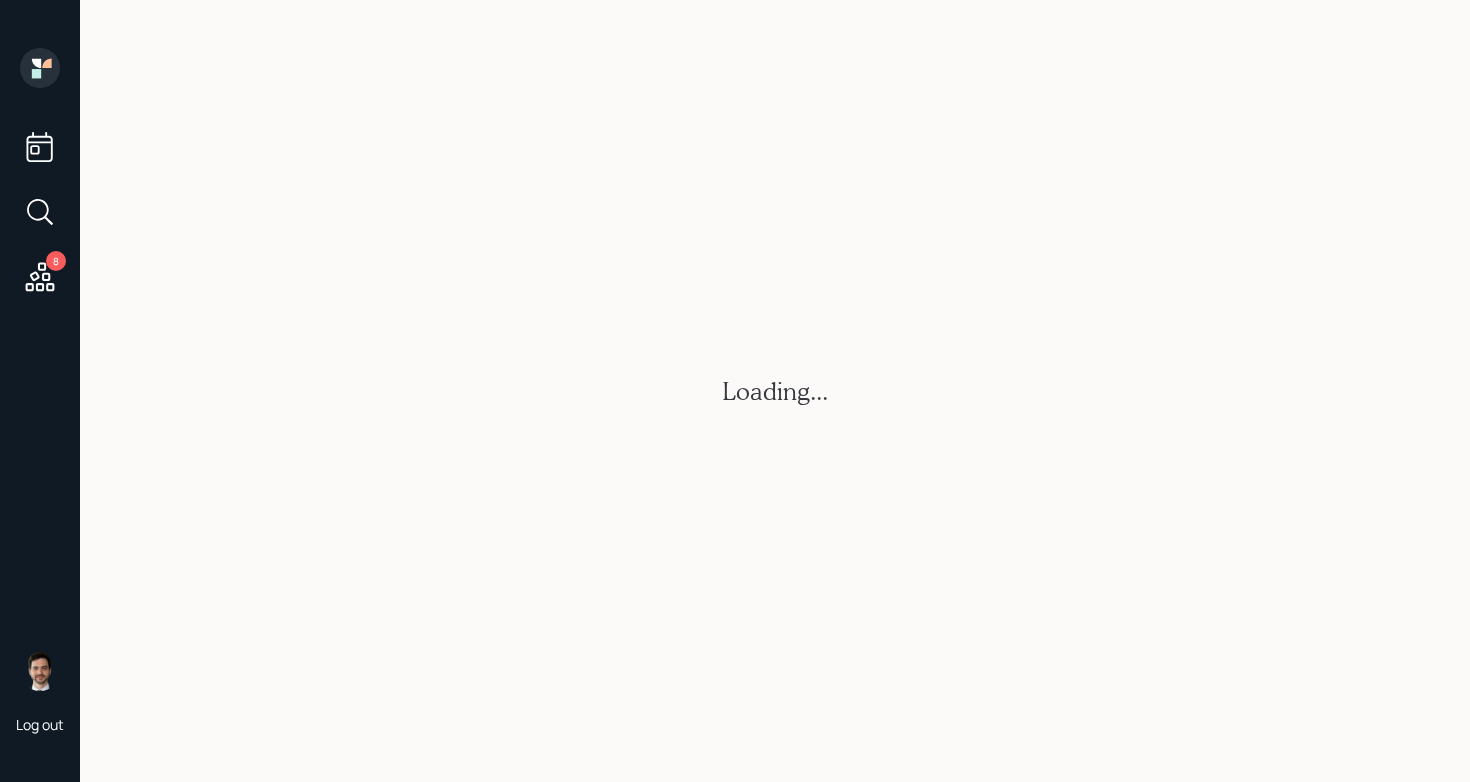 scroll, scrollTop: 0, scrollLeft: 0, axis: both 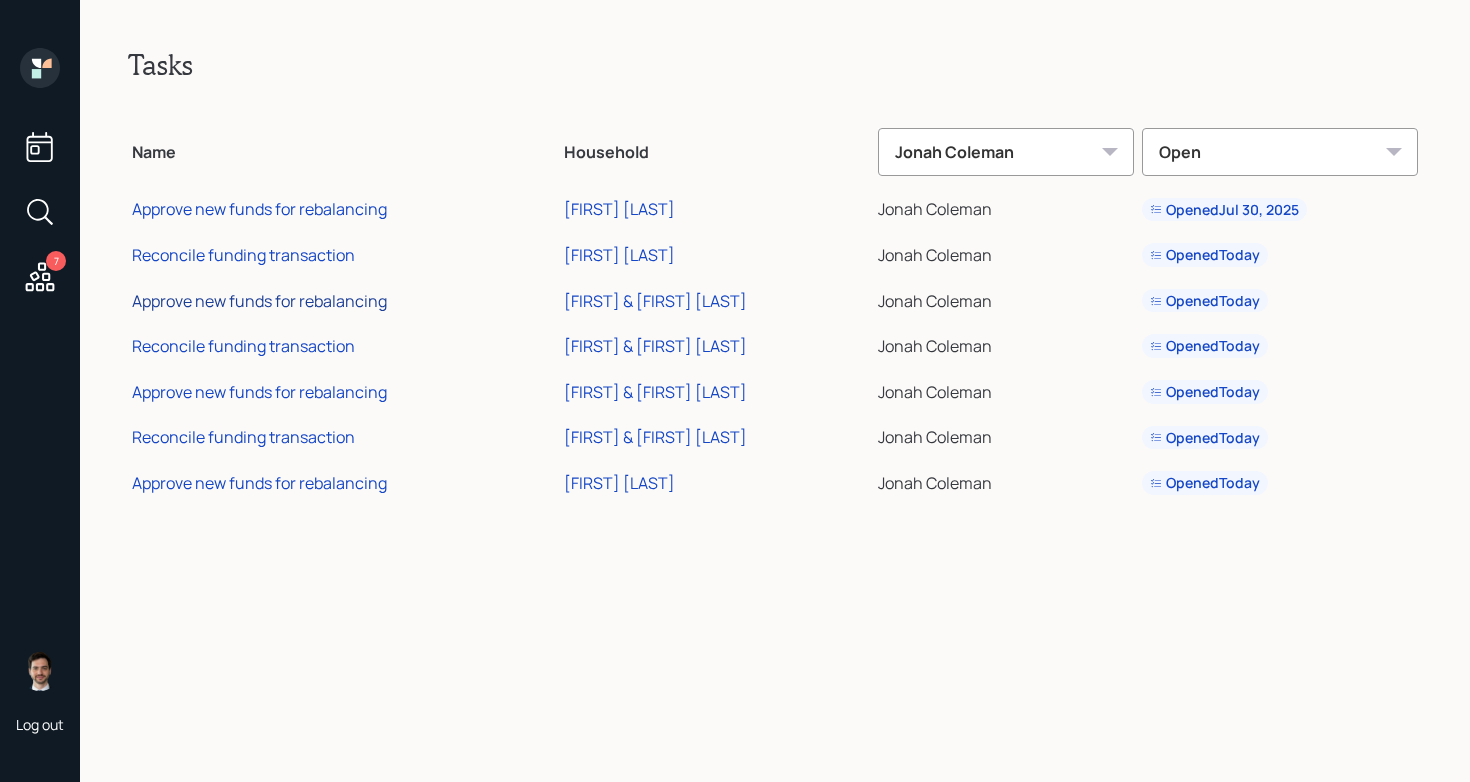 click on "Approve new funds for rebalancing" at bounding box center [259, 301] 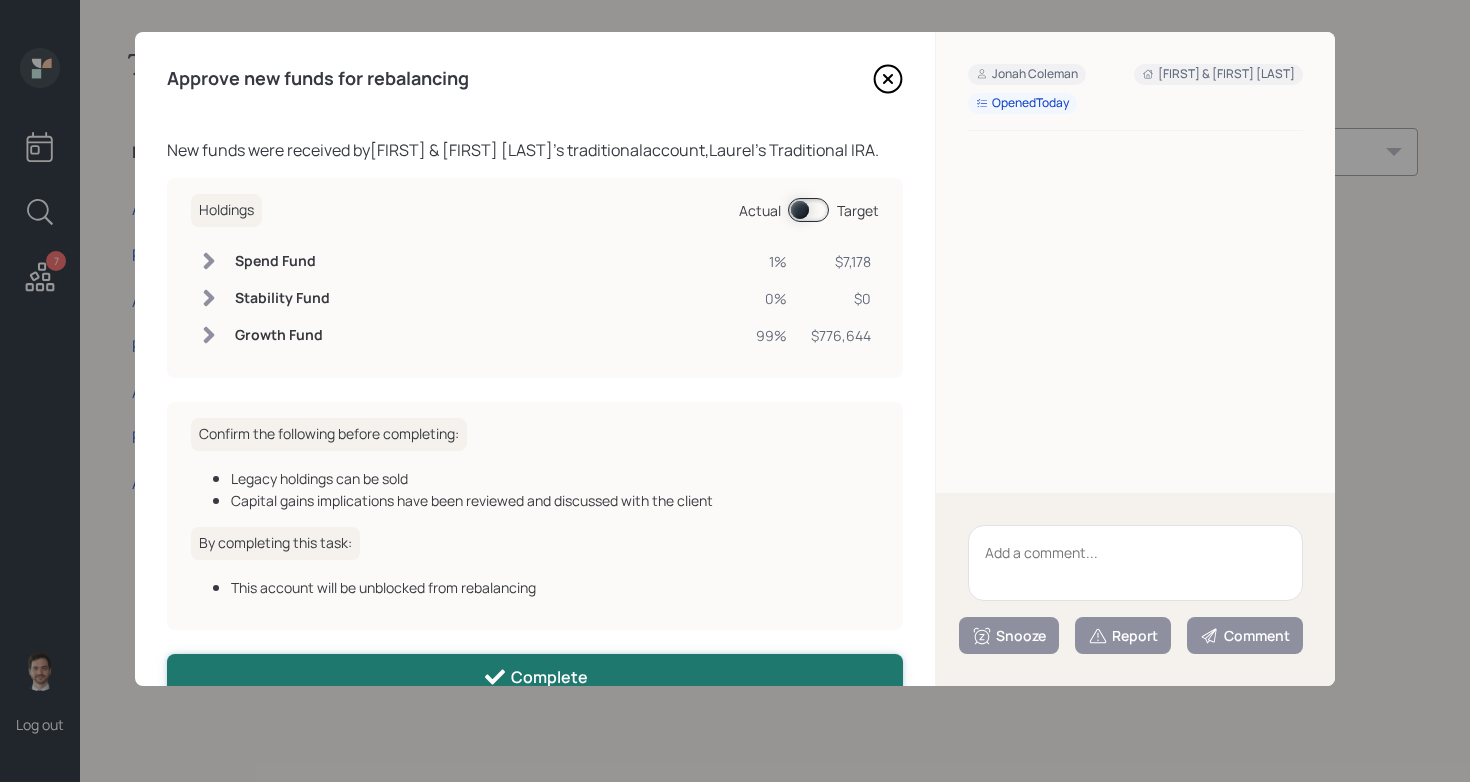 click on "Complete" at bounding box center (535, 676) 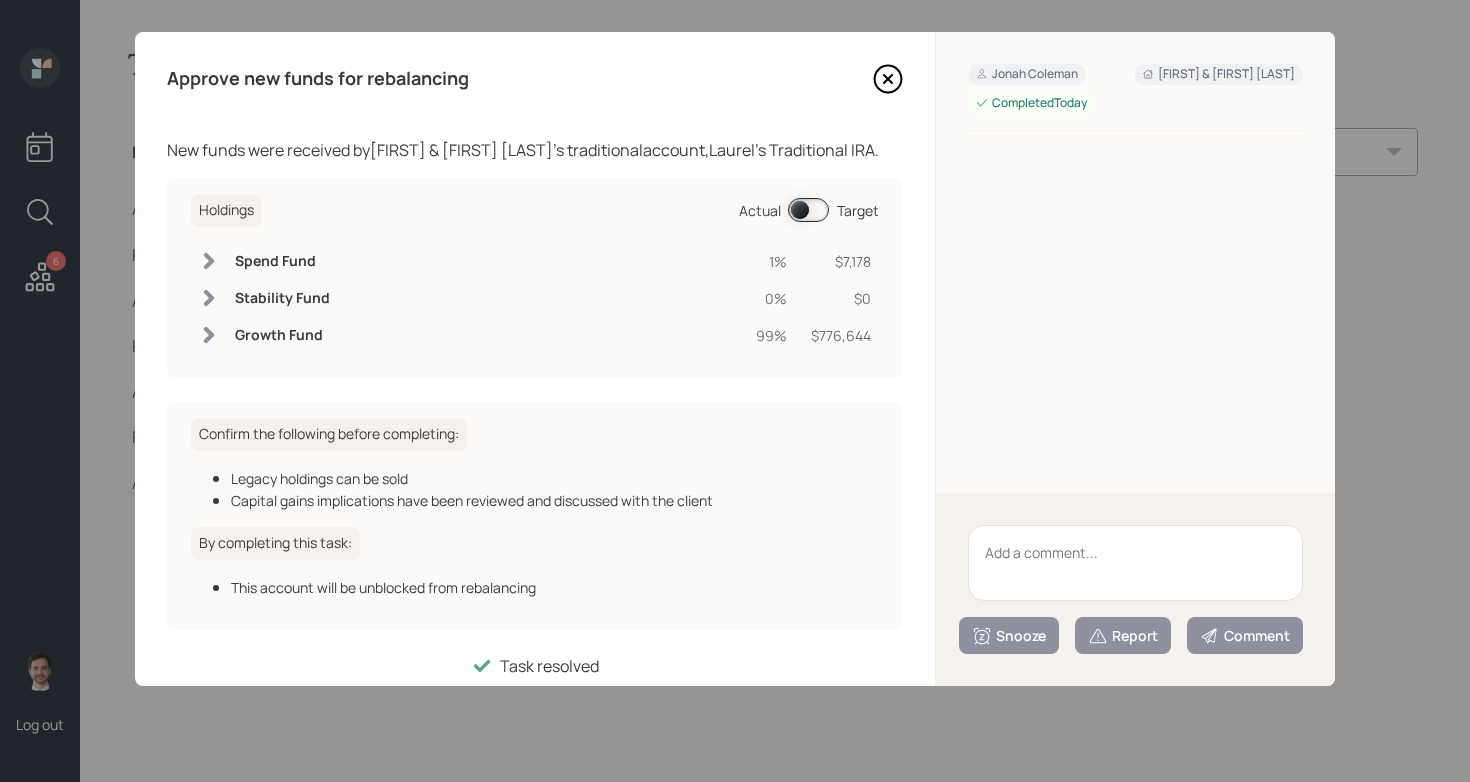 click 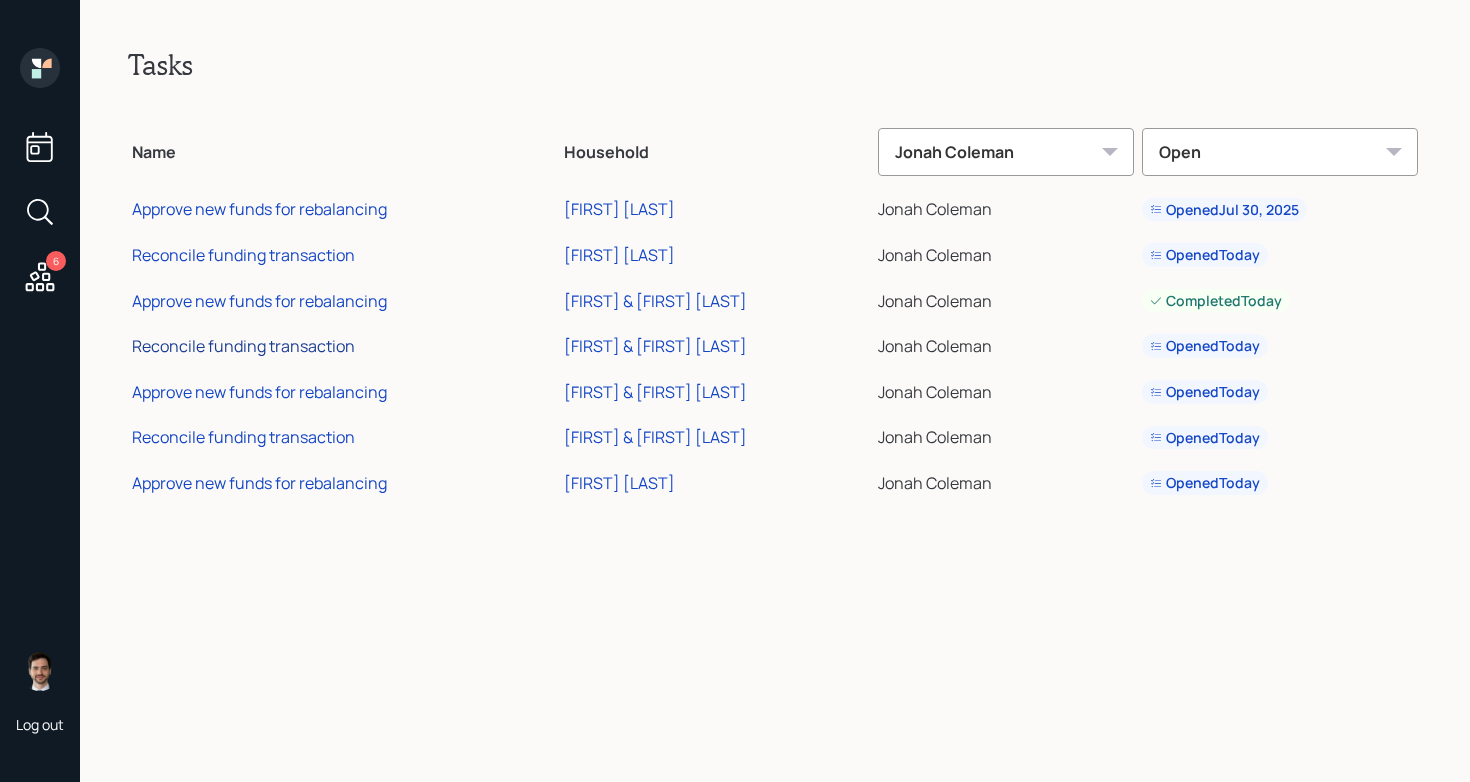 click on "Reconcile funding transaction" at bounding box center (243, 346) 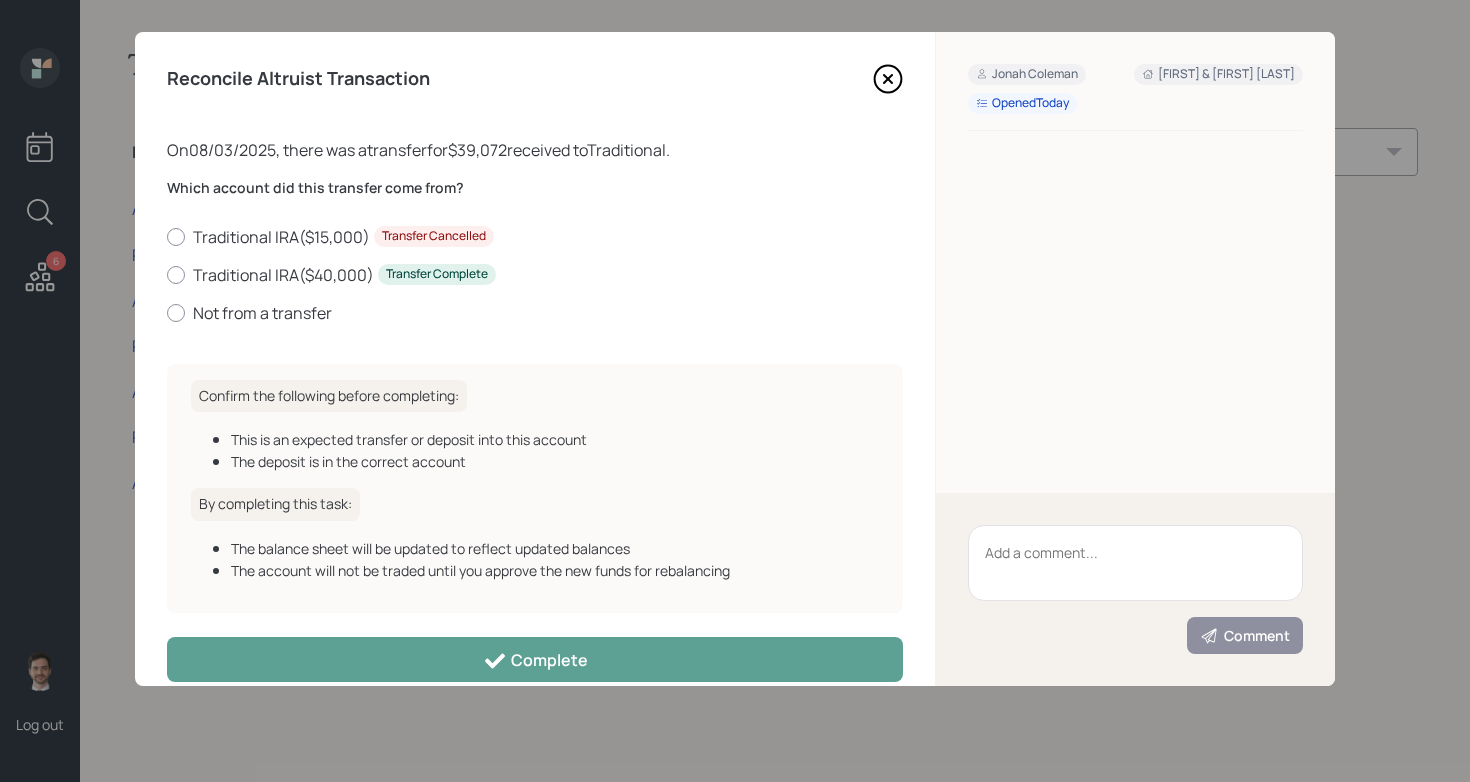 click 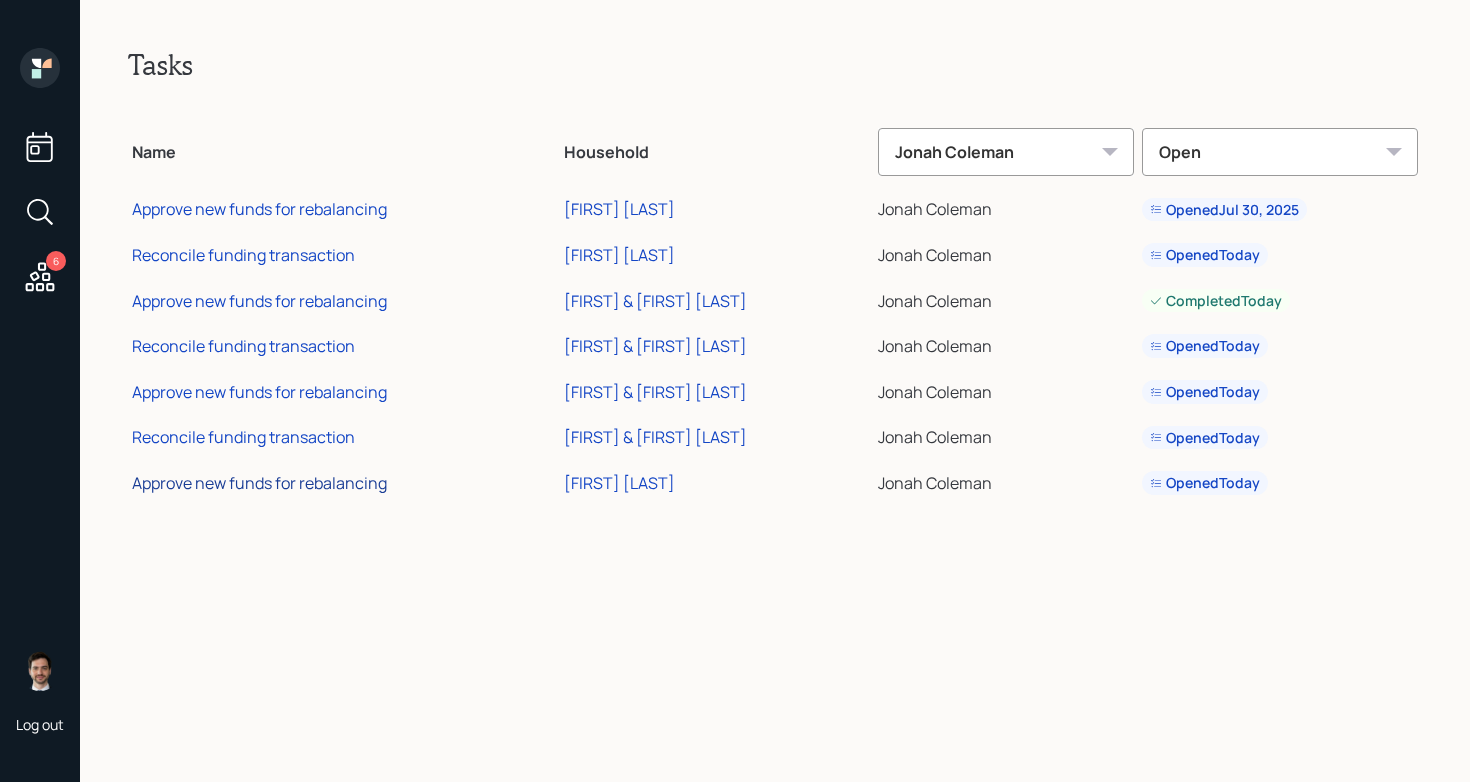 click on "Approve new funds for rebalancing" at bounding box center (259, 483) 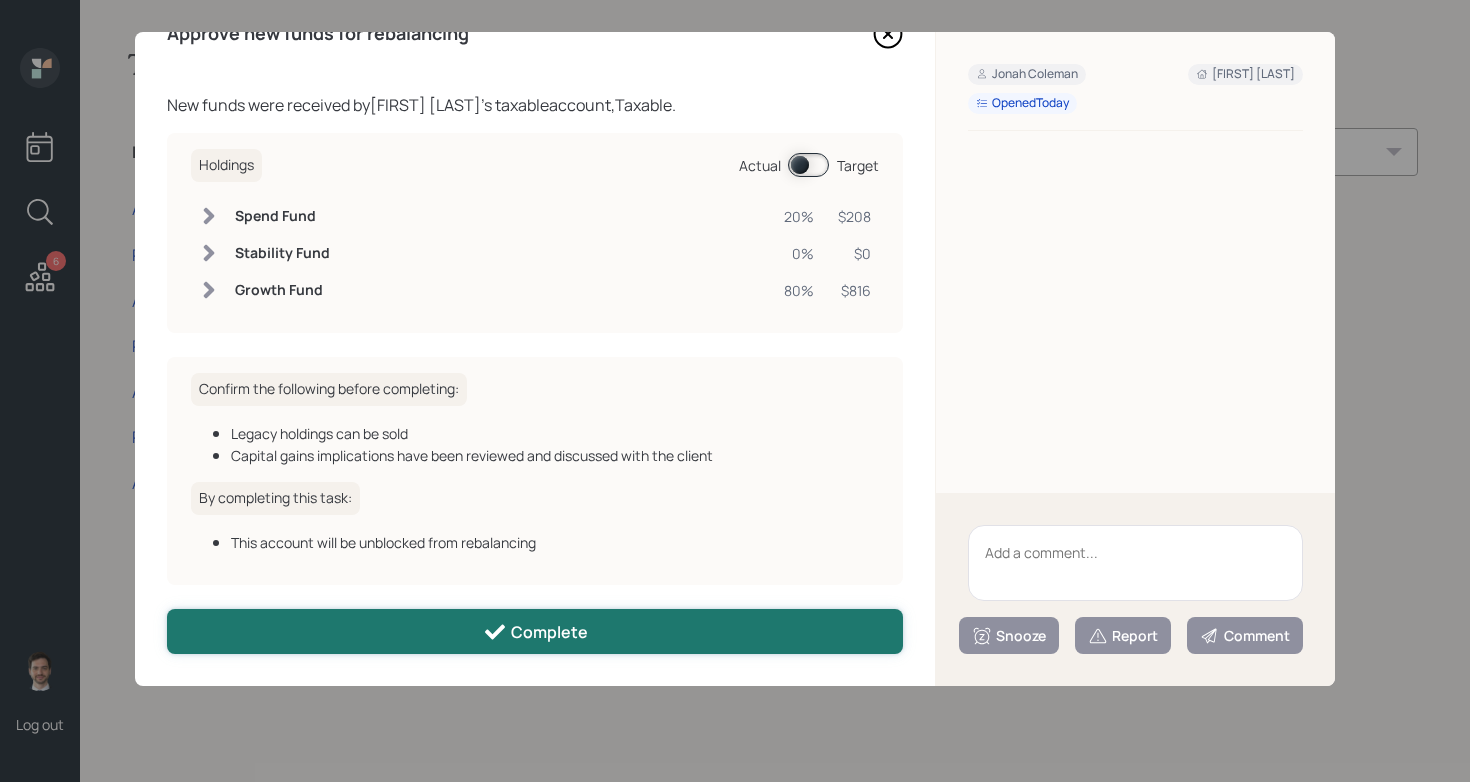 click on "Complete" at bounding box center [535, 631] 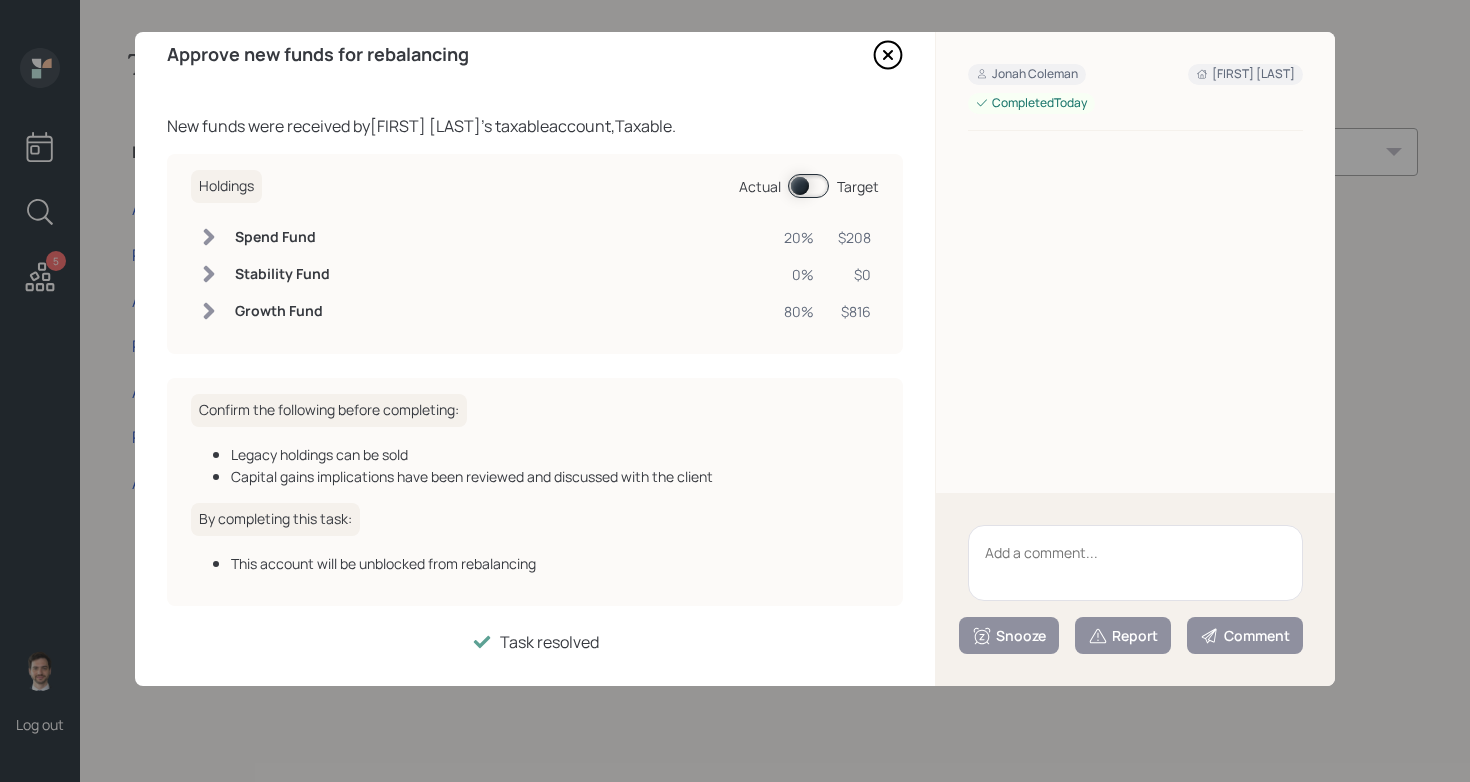 scroll, scrollTop: 23, scrollLeft: 0, axis: vertical 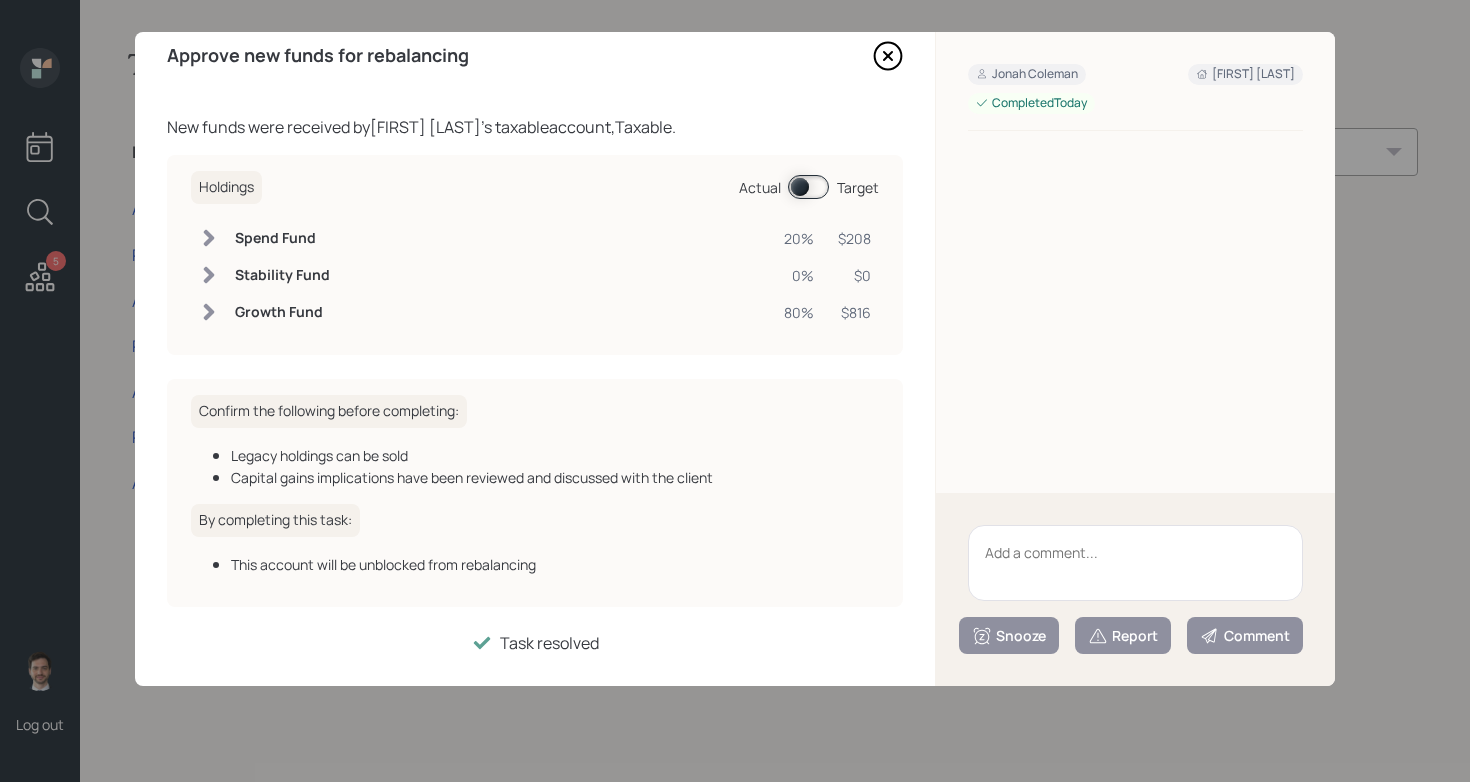 click 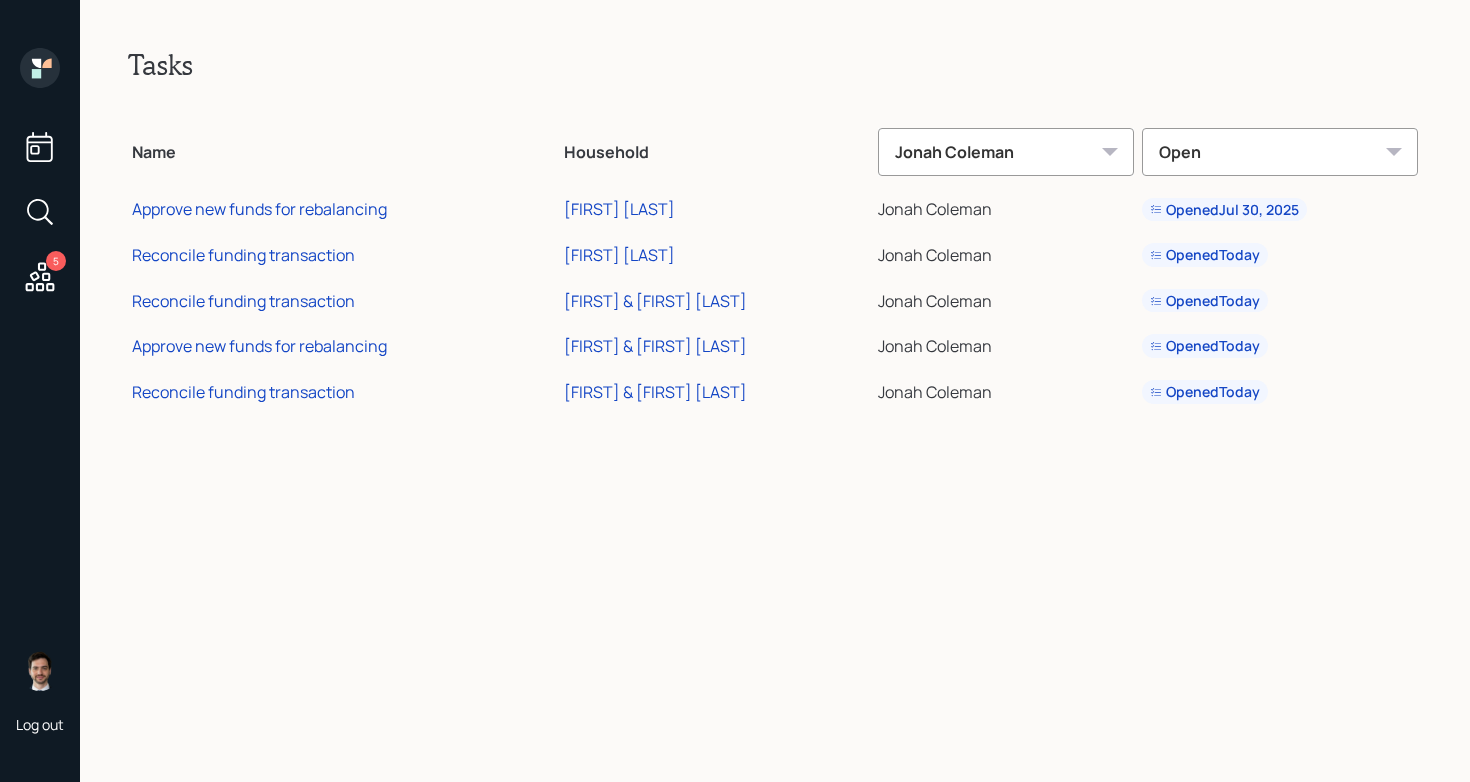 scroll, scrollTop: 0, scrollLeft: 0, axis: both 